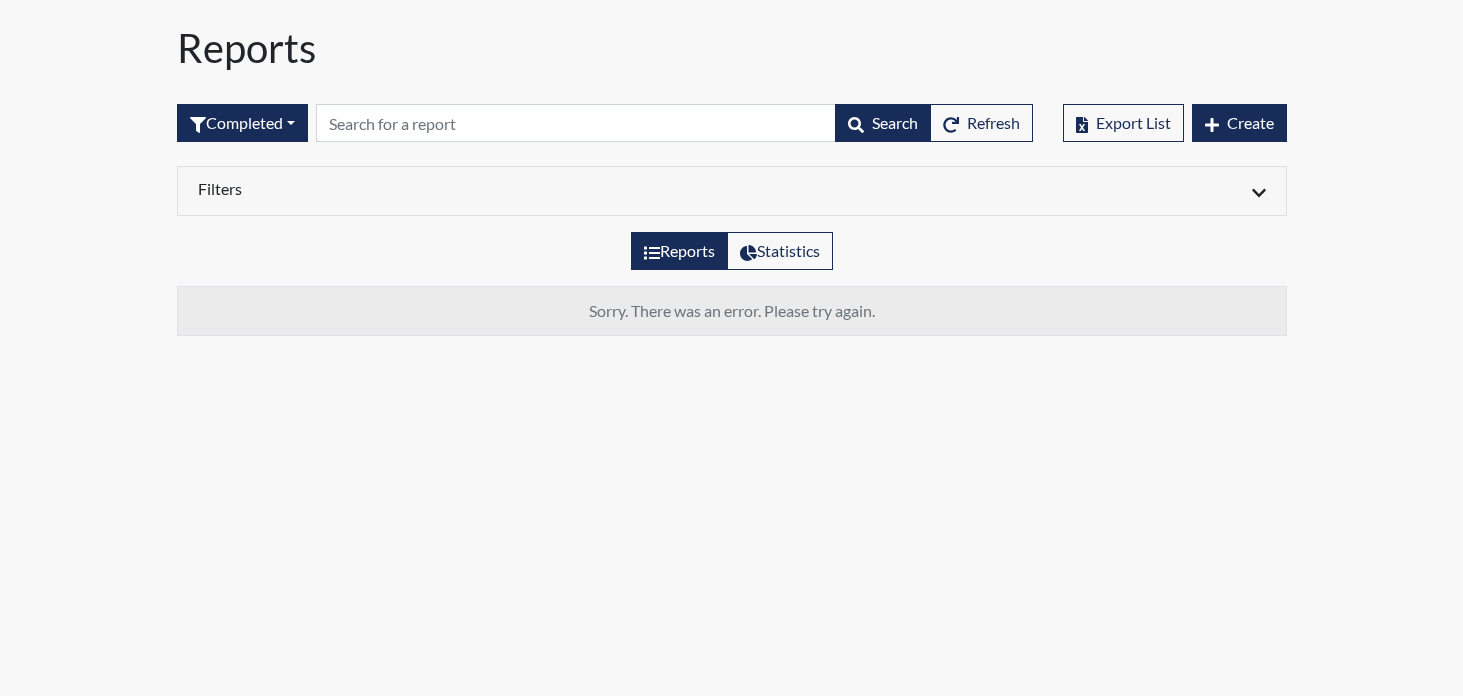 select 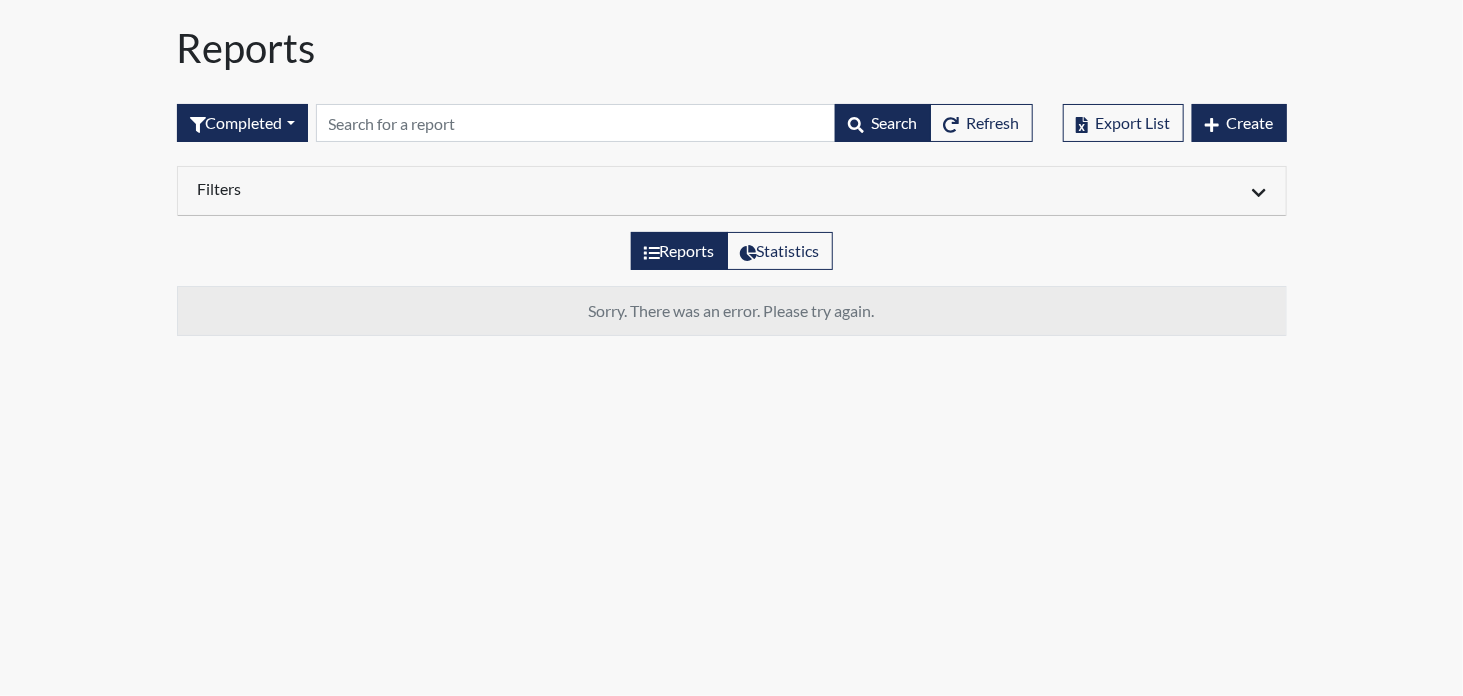 click on "Filters" at bounding box center (457, 188) 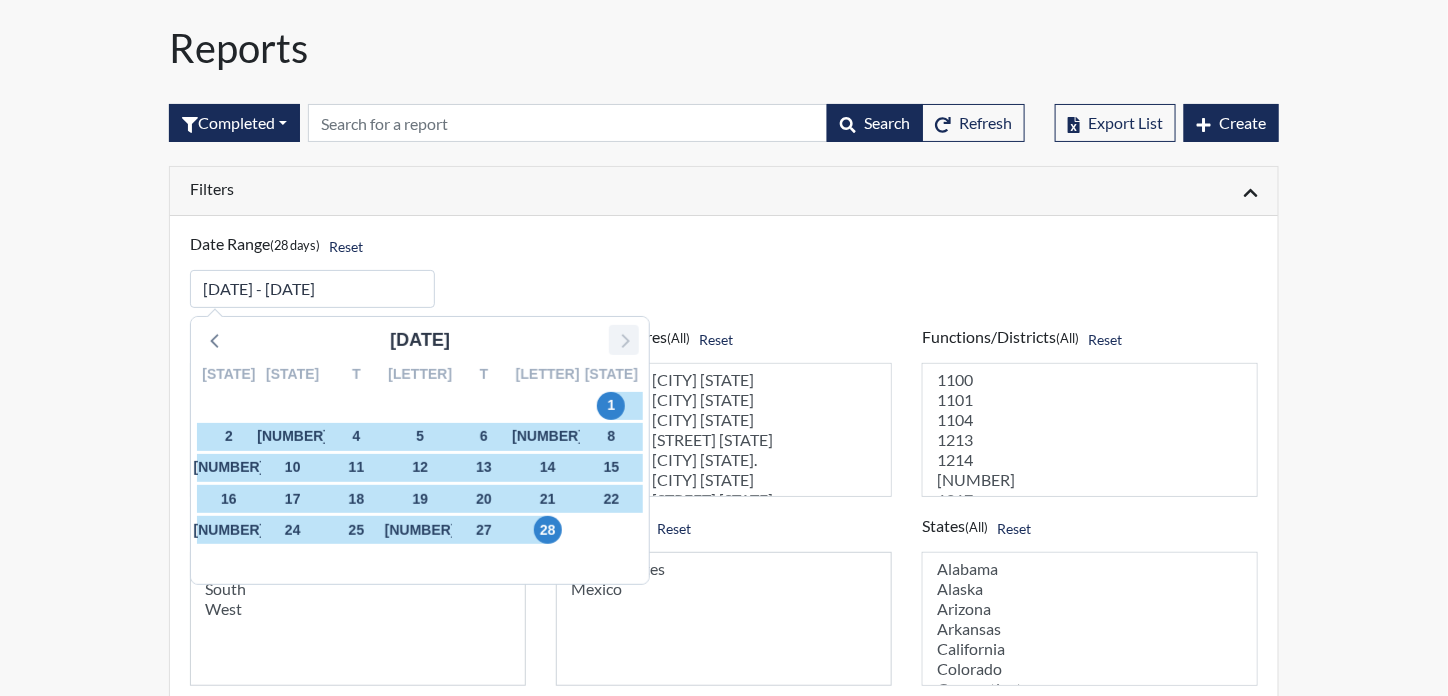 click 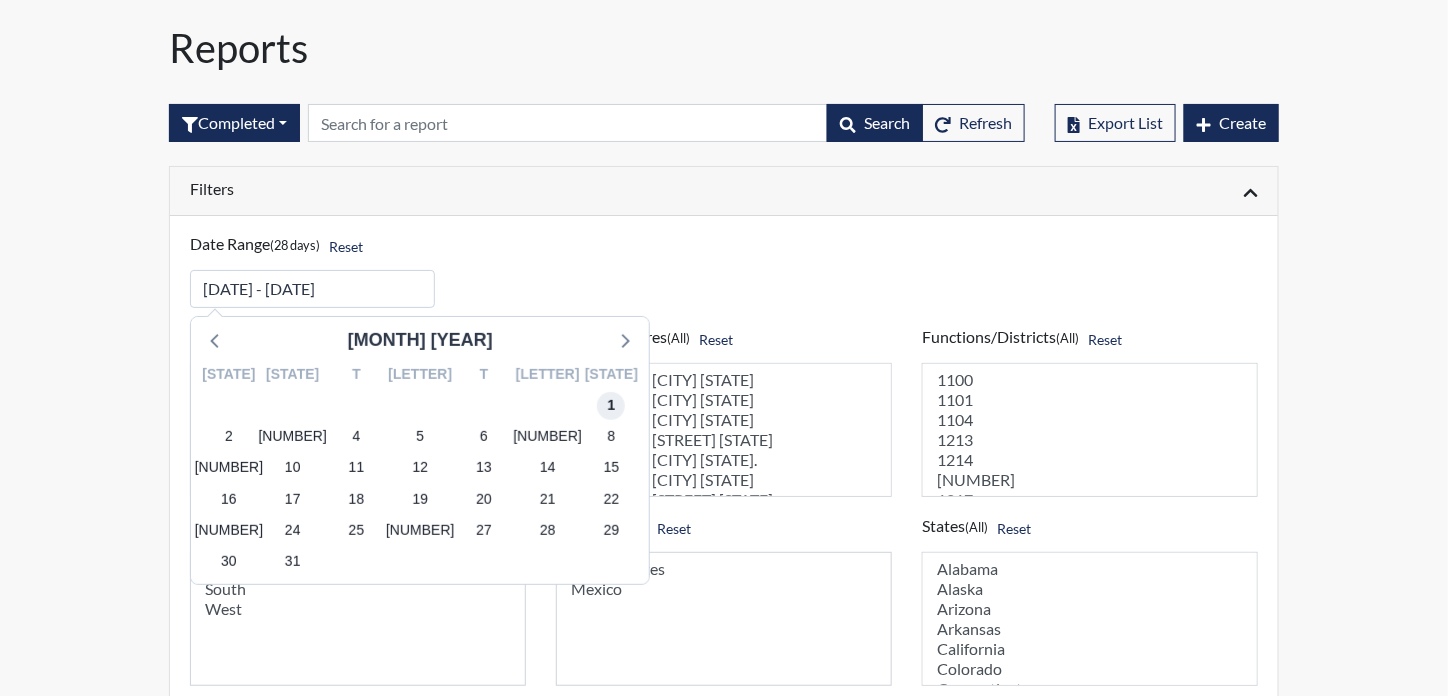 click on "1" at bounding box center (611, 406) 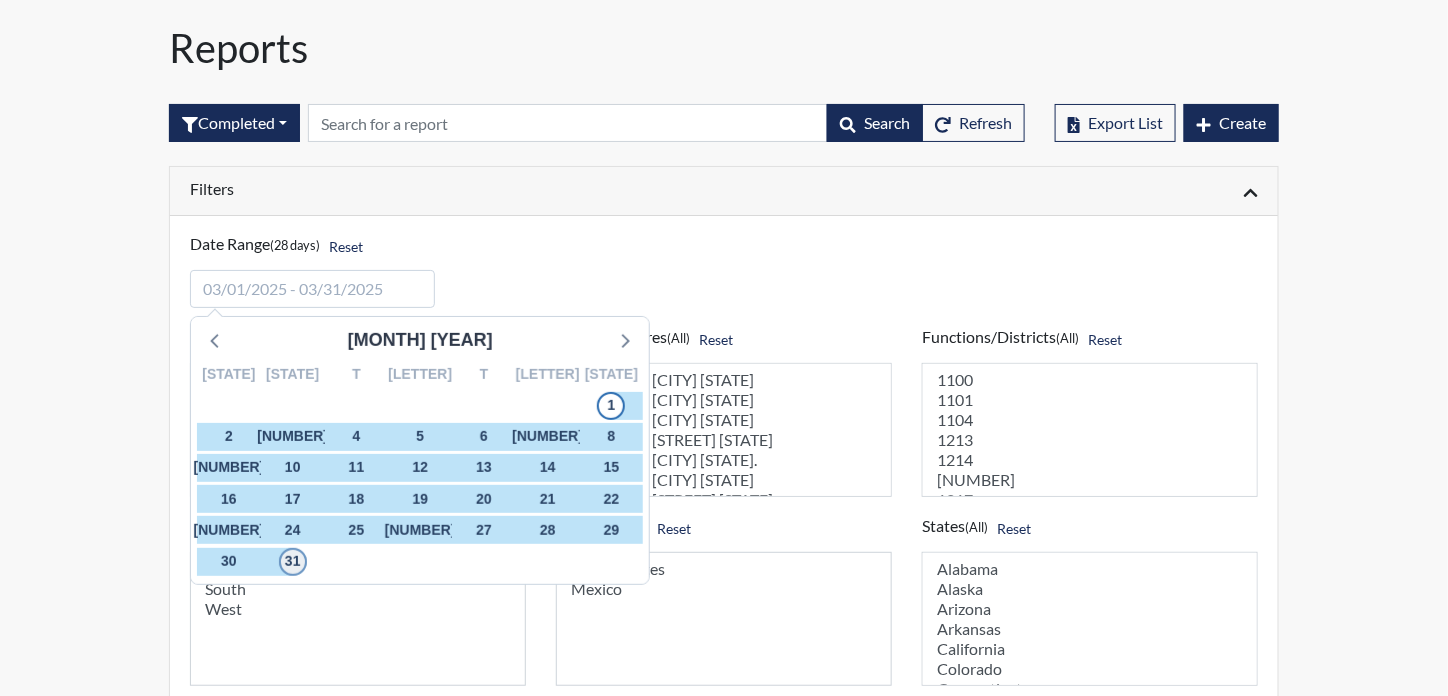 click on "31" at bounding box center [293, 562] 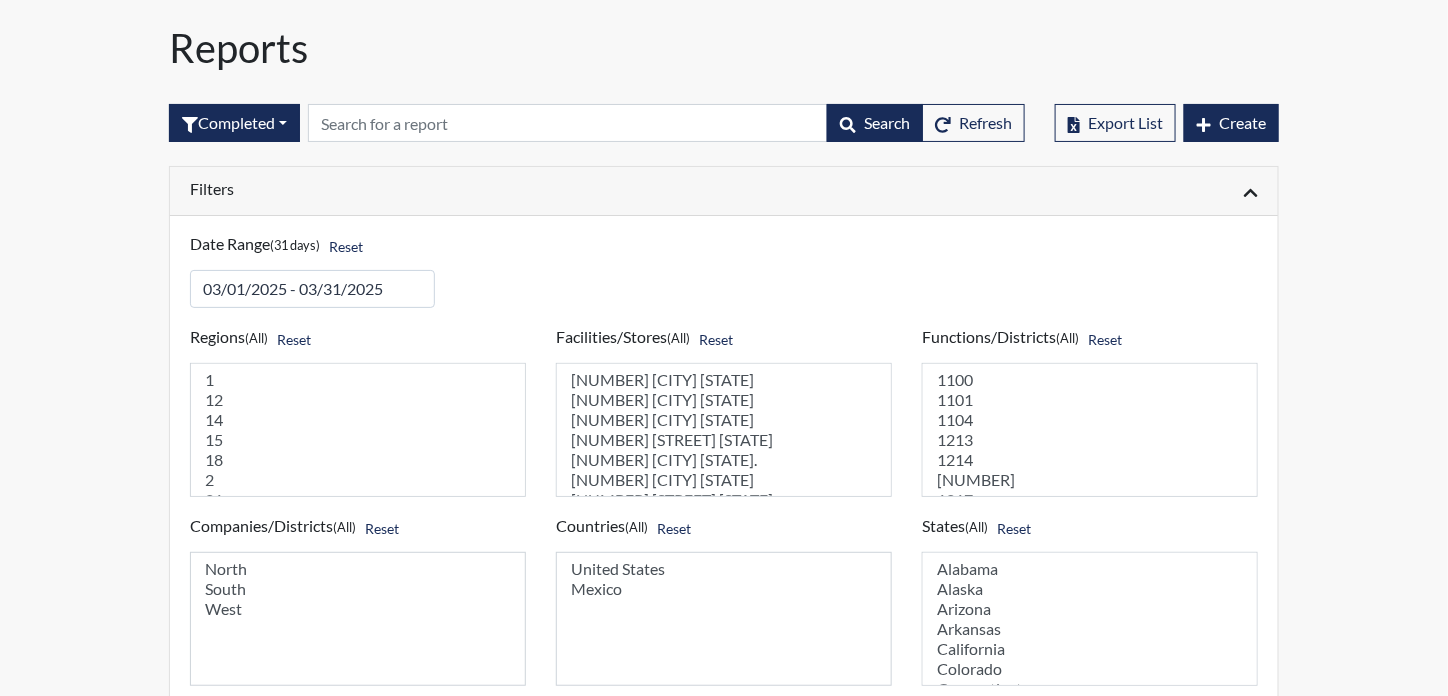 click on "Filters" at bounding box center (449, 188) 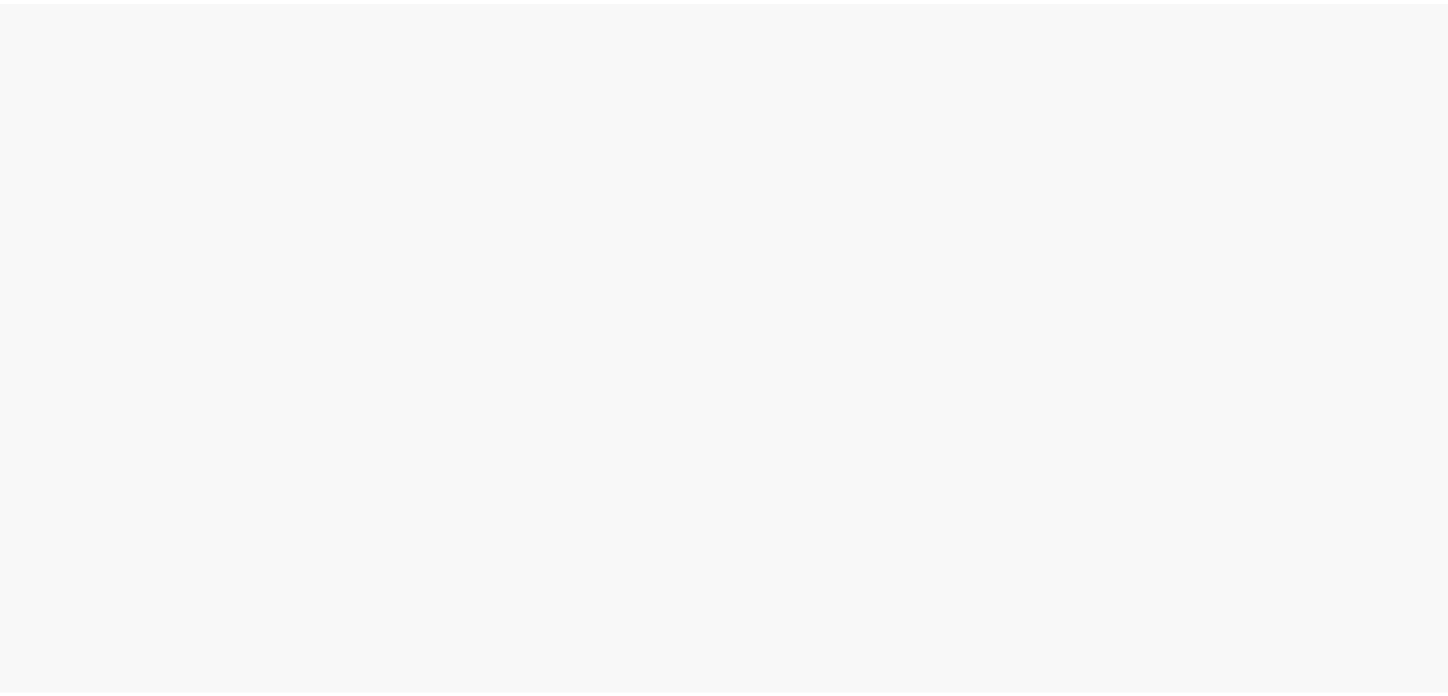 scroll, scrollTop: 0, scrollLeft: 0, axis: both 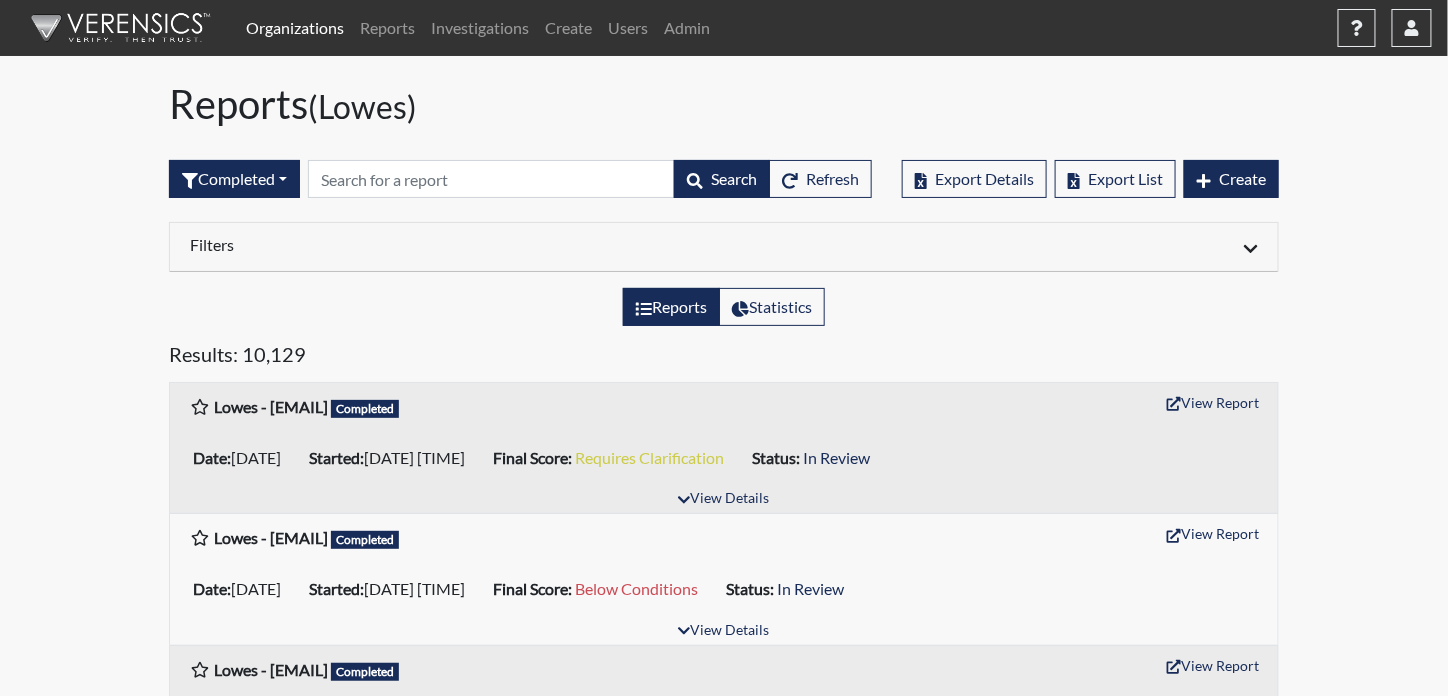 click on "Filters" at bounding box center [449, 244] 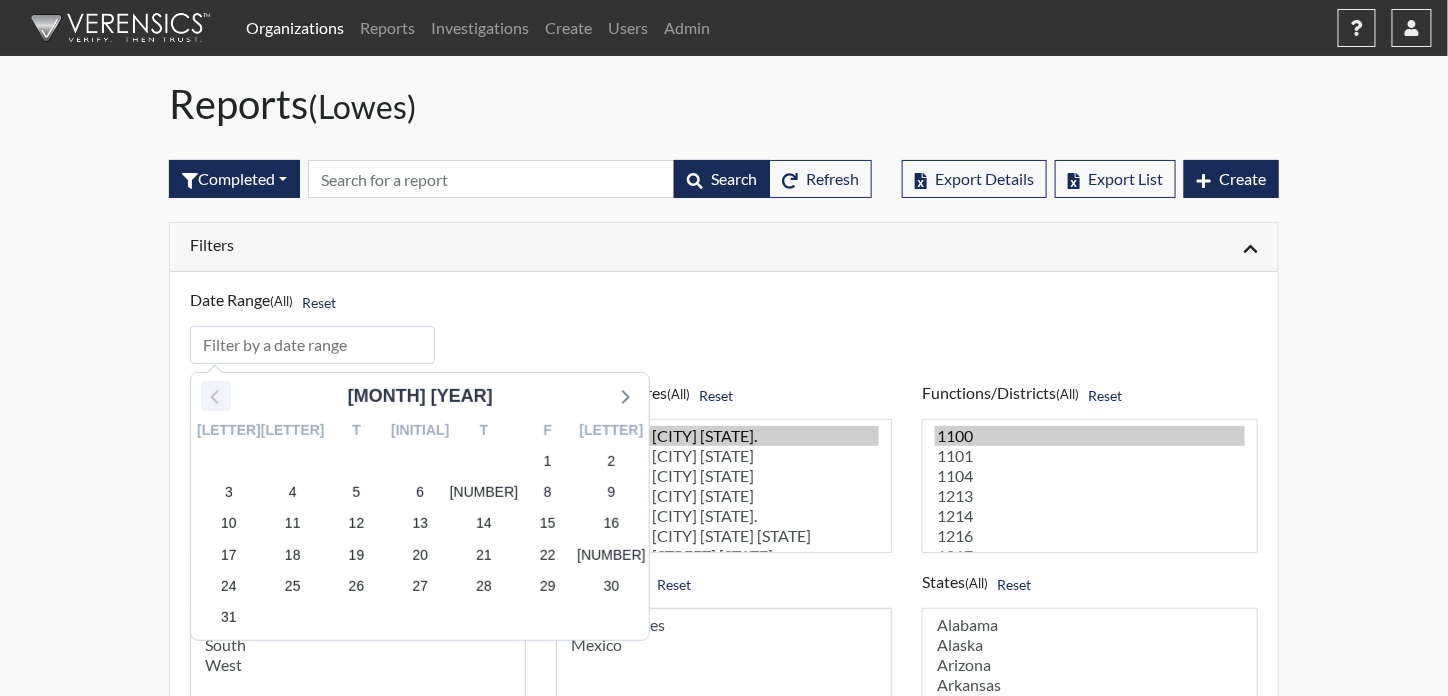 click 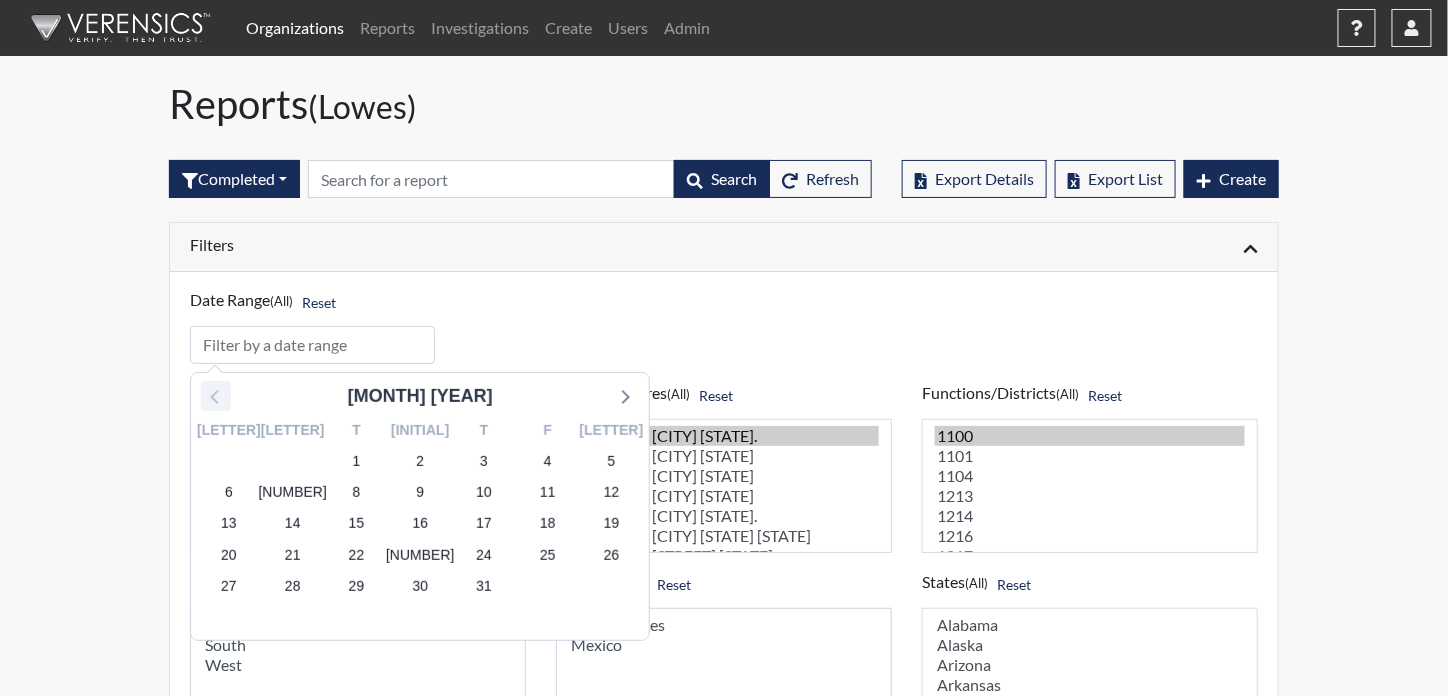 click 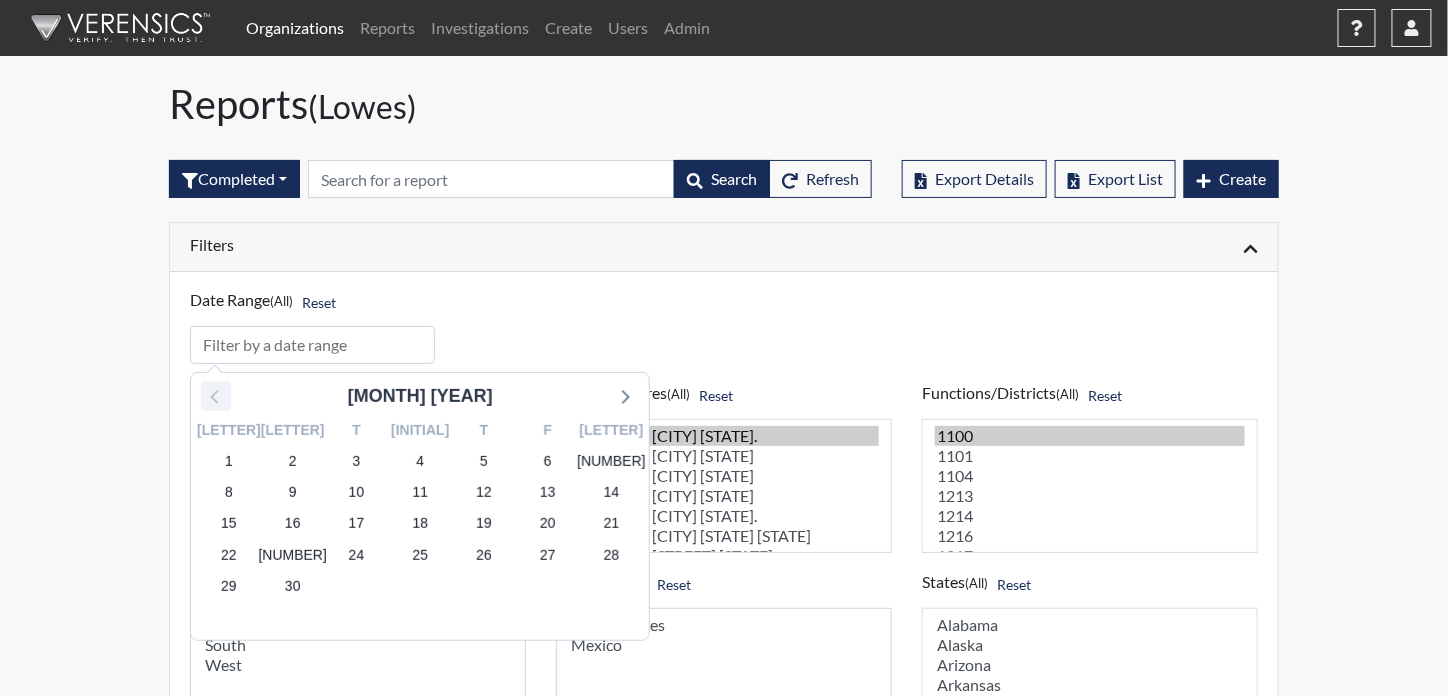 click 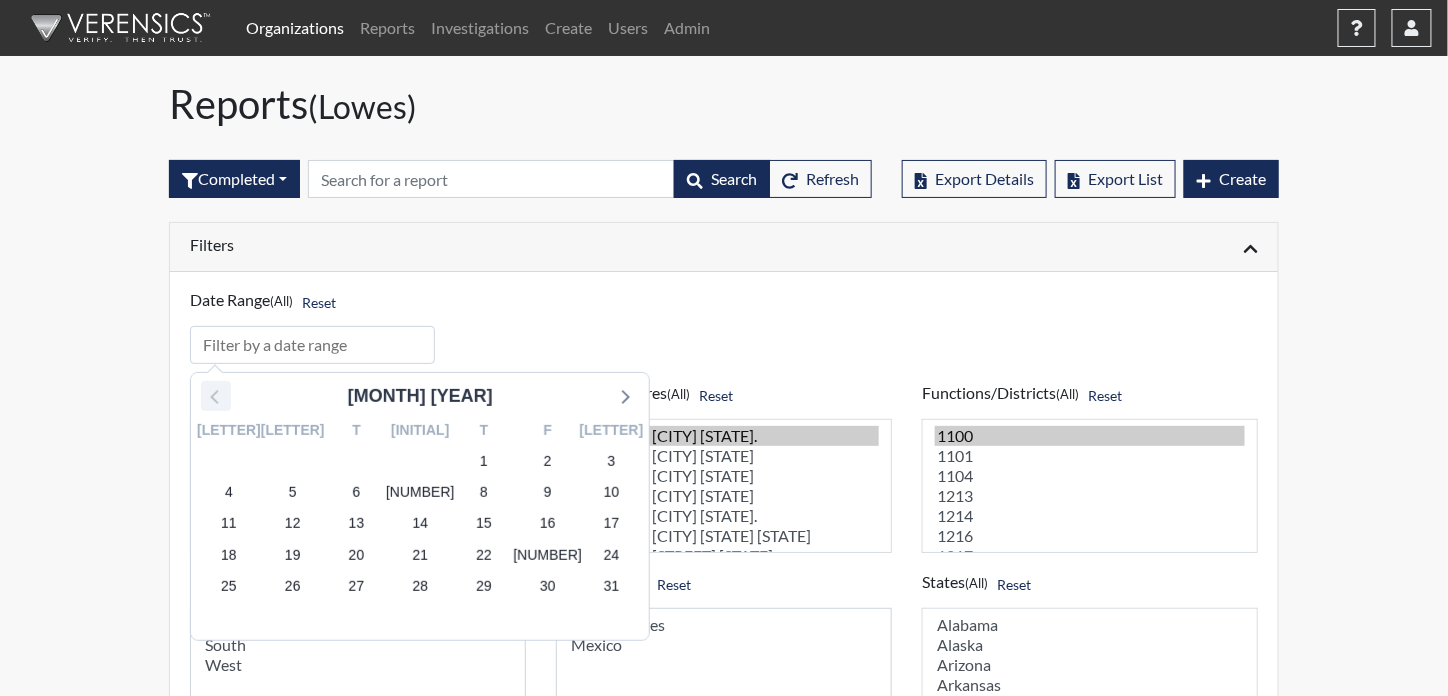 click 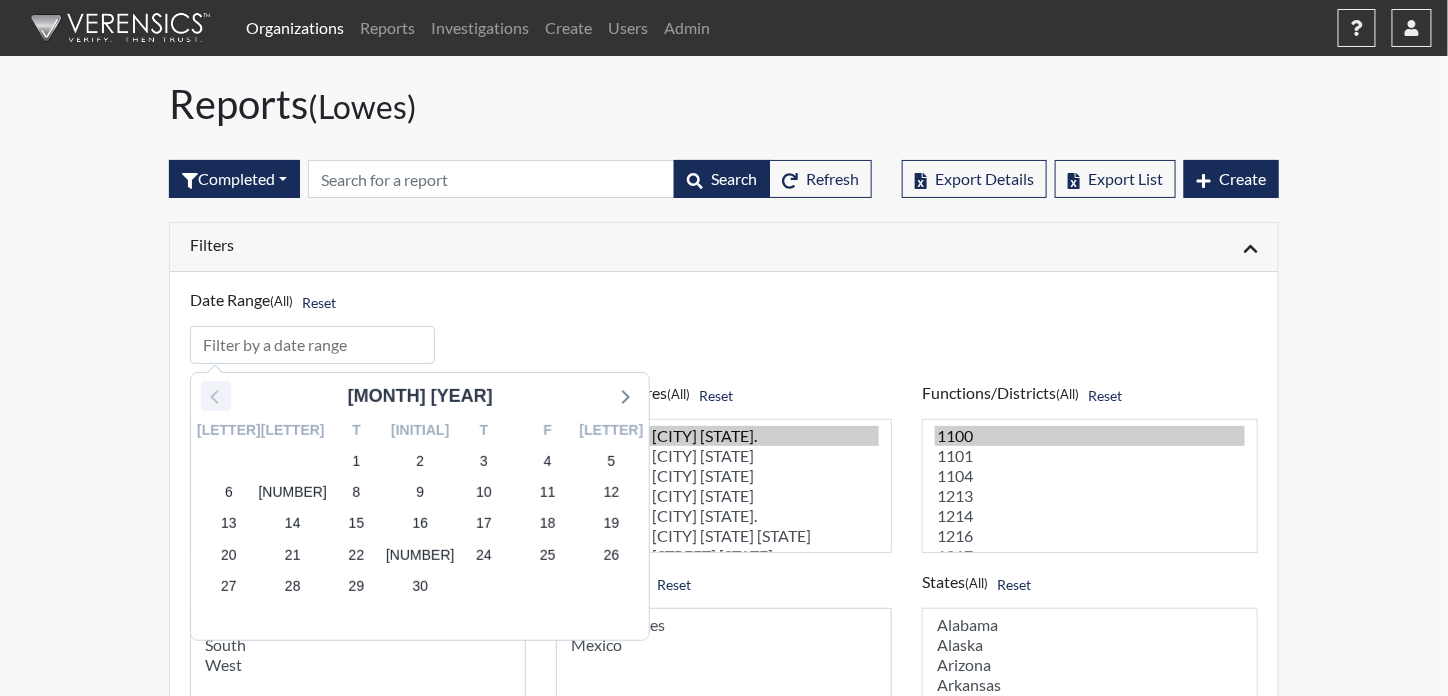 click 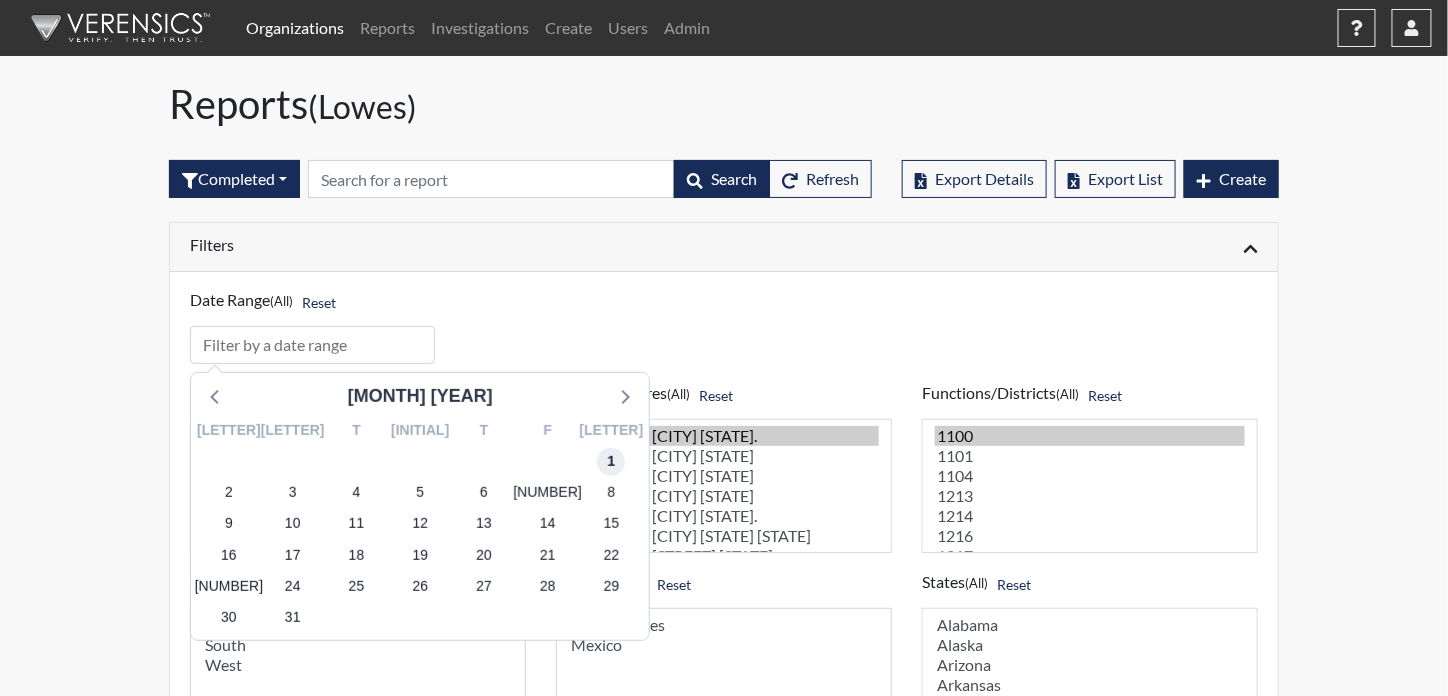 click on "1" at bounding box center [611, 462] 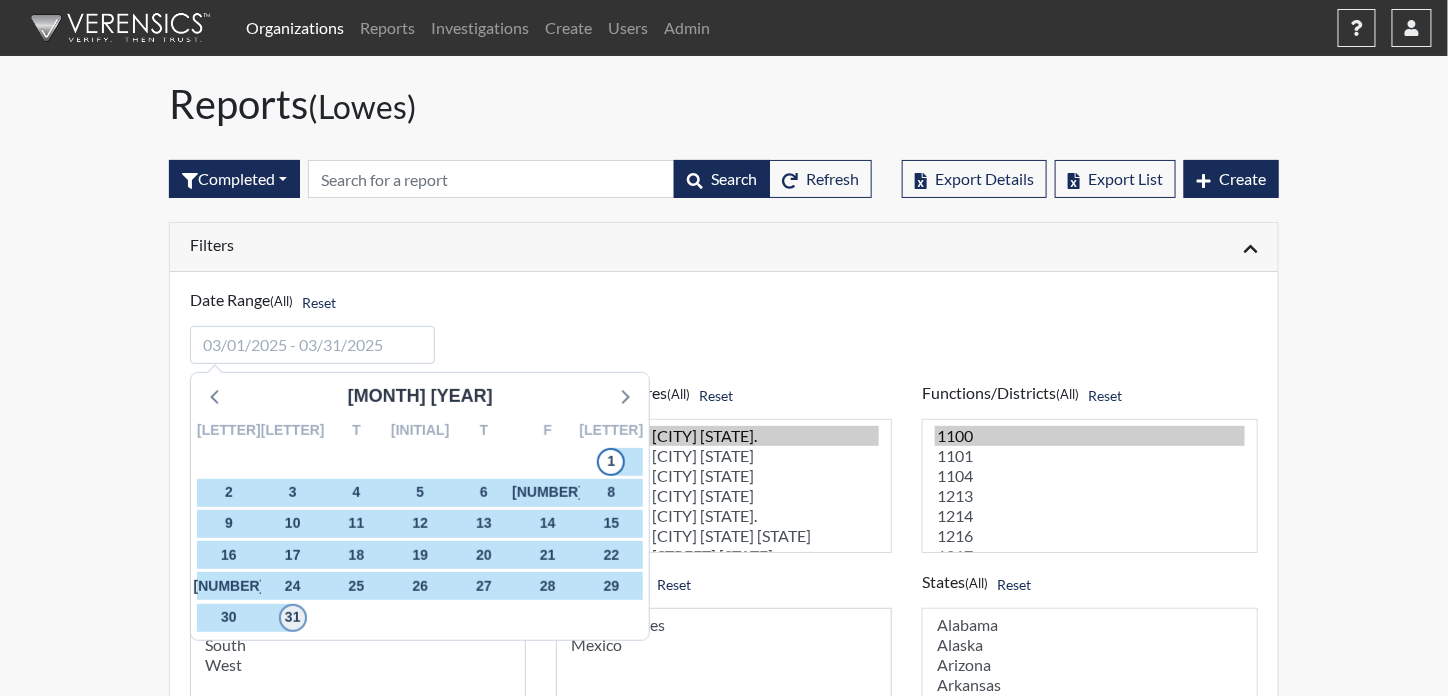 click on "31" at bounding box center (293, 618) 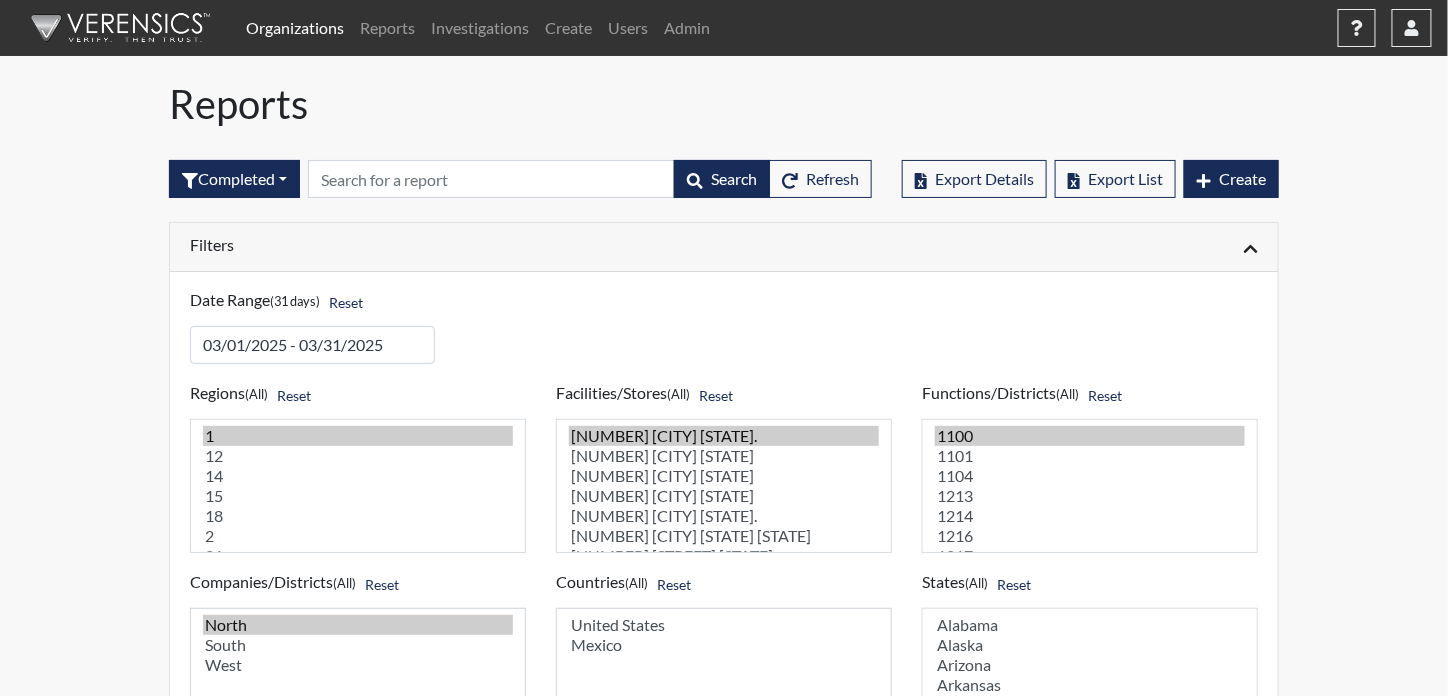 click on "Filters" at bounding box center (449, 244) 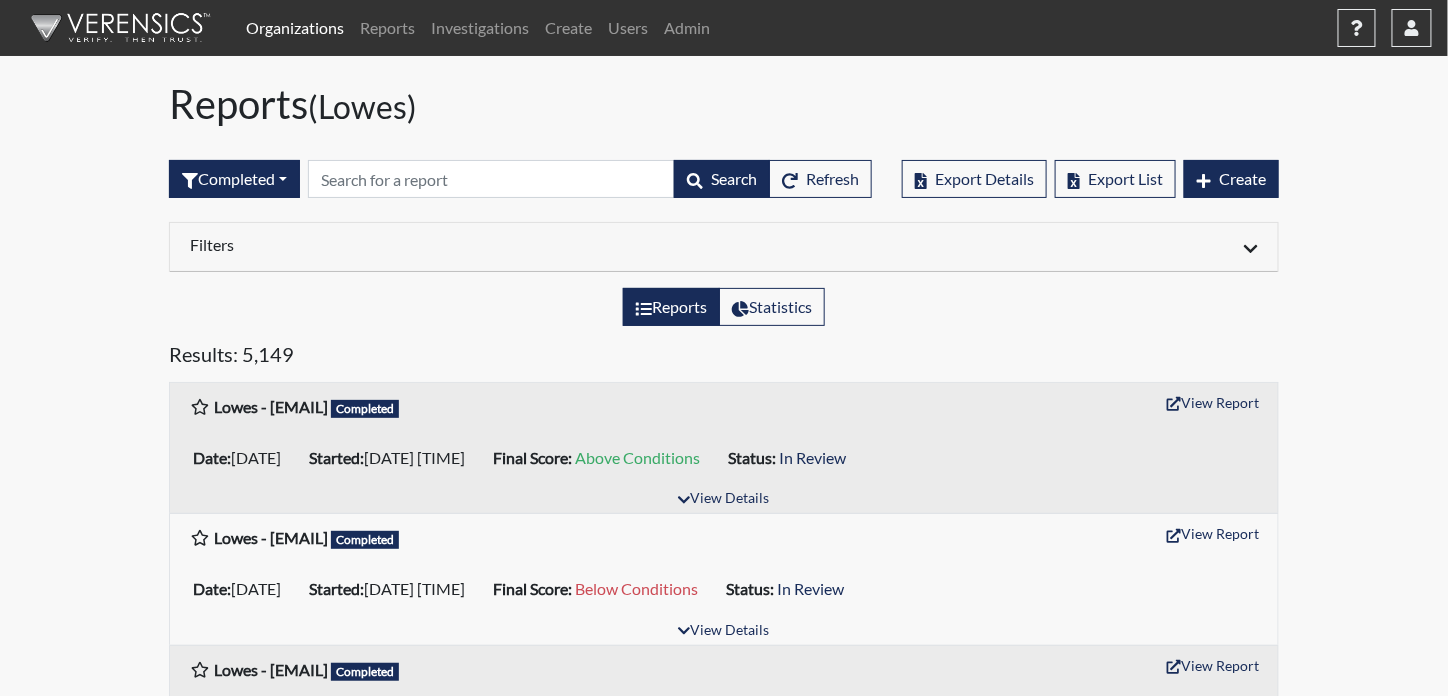 click on "Filters" at bounding box center [449, 244] 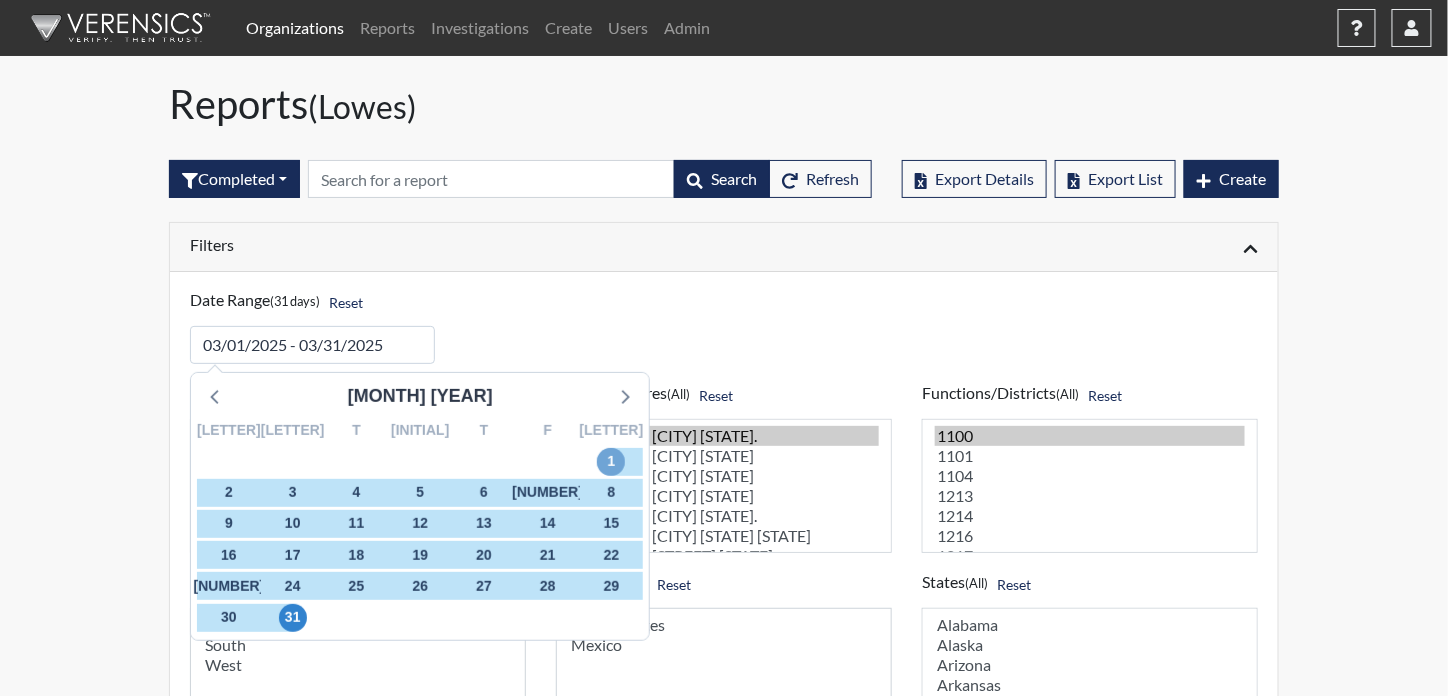 click on "1" at bounding box center (611, 462) 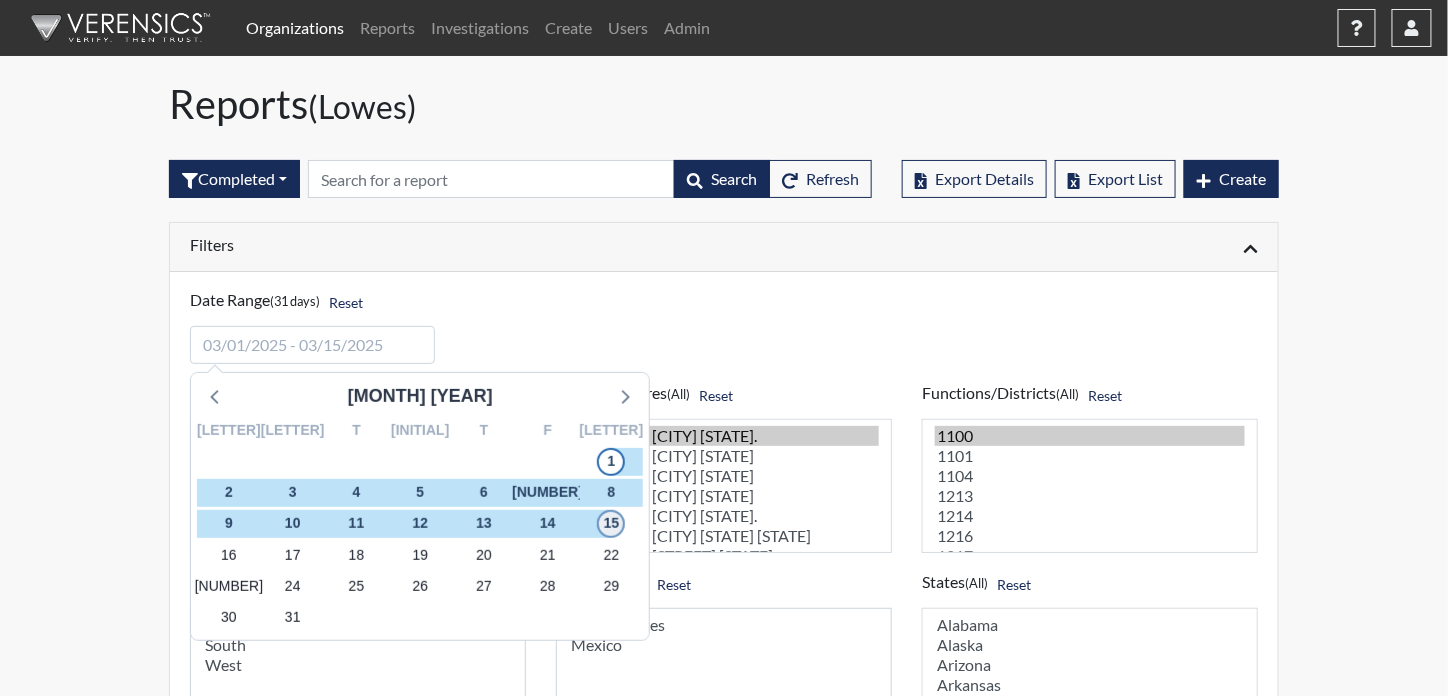click on "15" at bounding box center (611, 524) 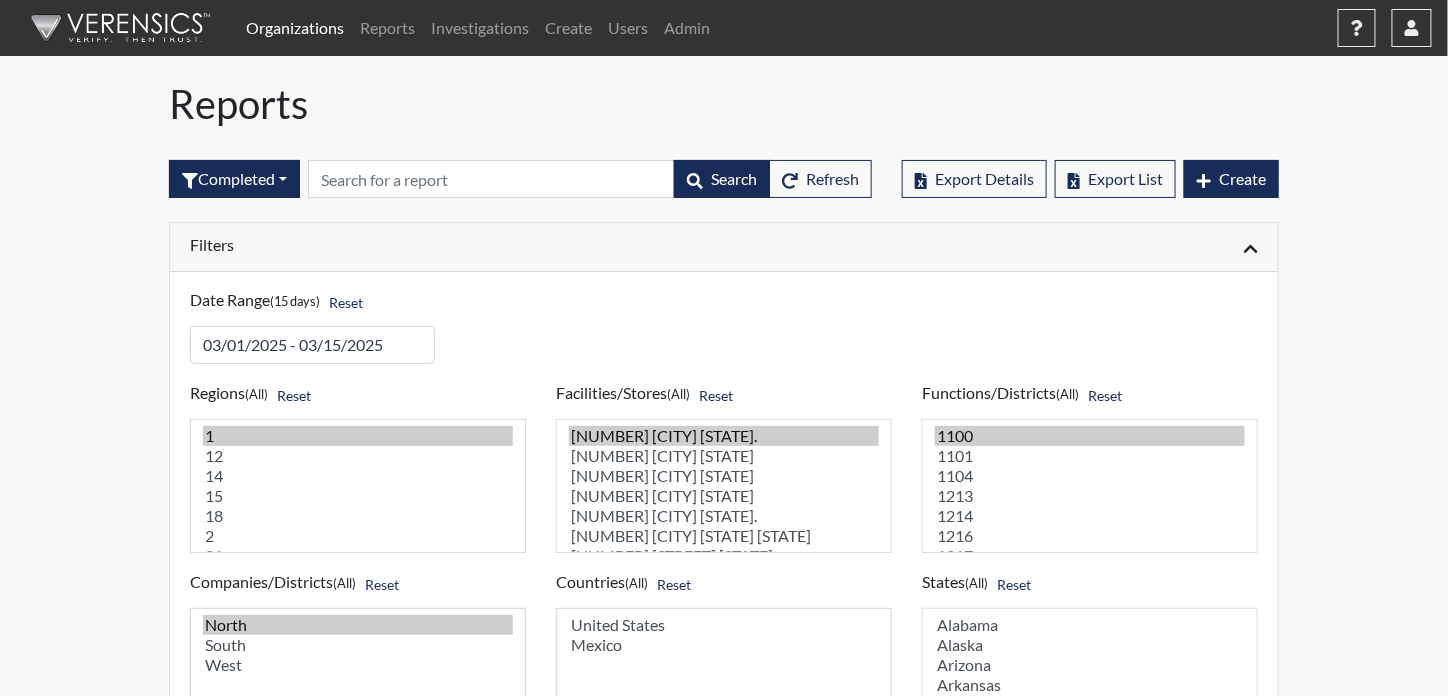 click on "Filters" at bounding box center (449, 244) 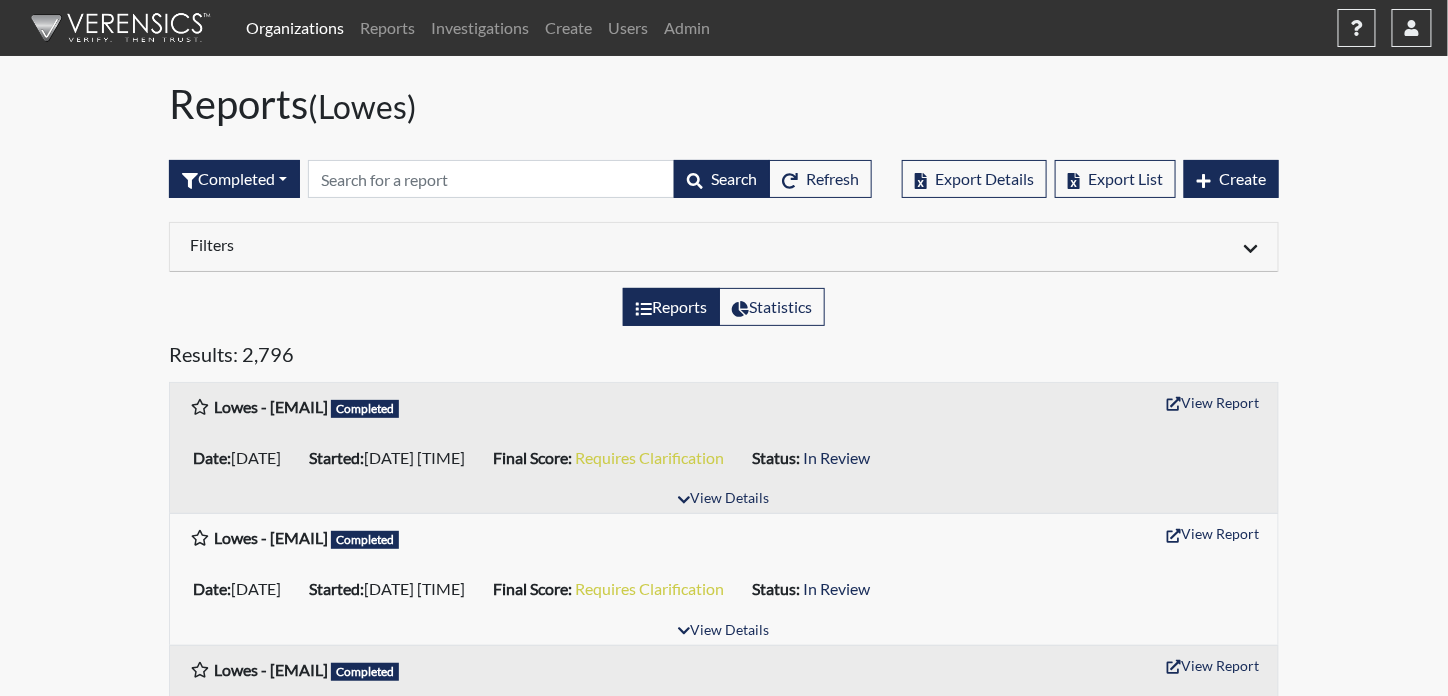 drag, startPoint x: 325, startPoint y: 245, endPoint x: 324, endPoint y: 232, distance: 13.038404 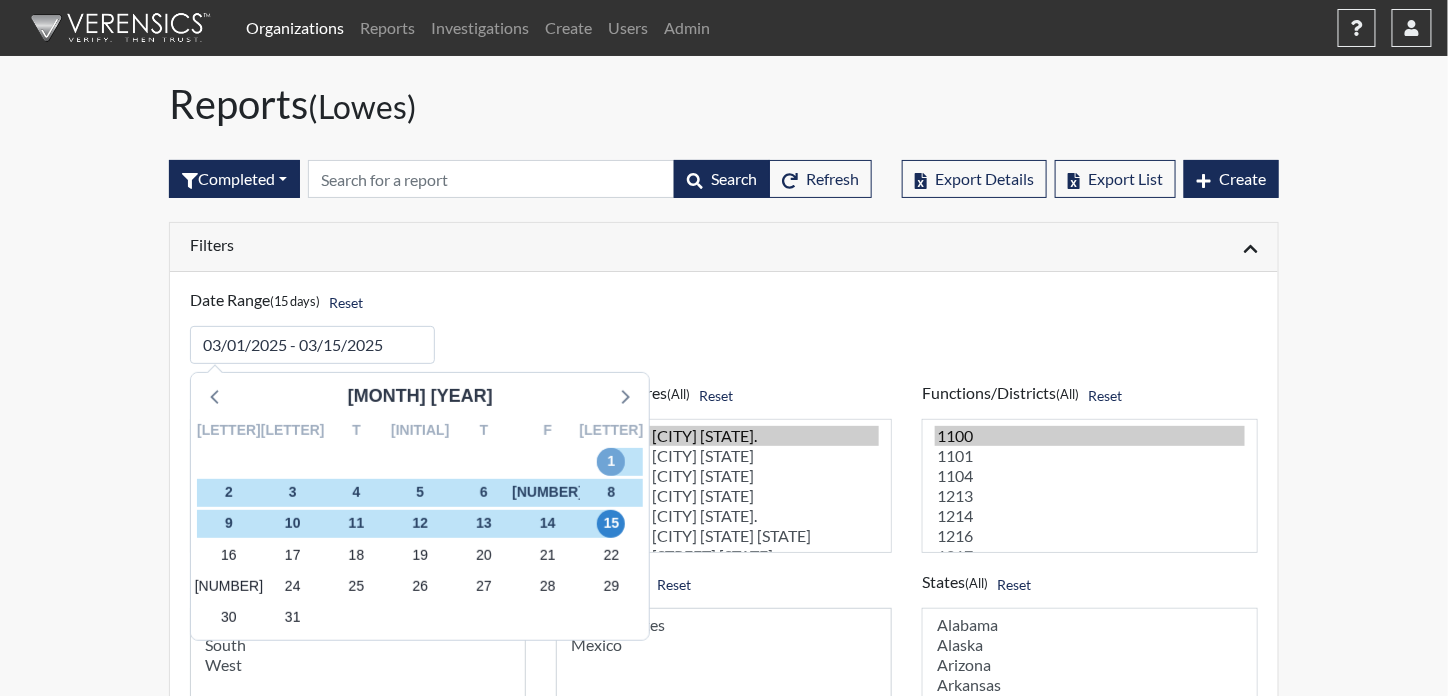 click on "1" at bounding box center [611, 462] 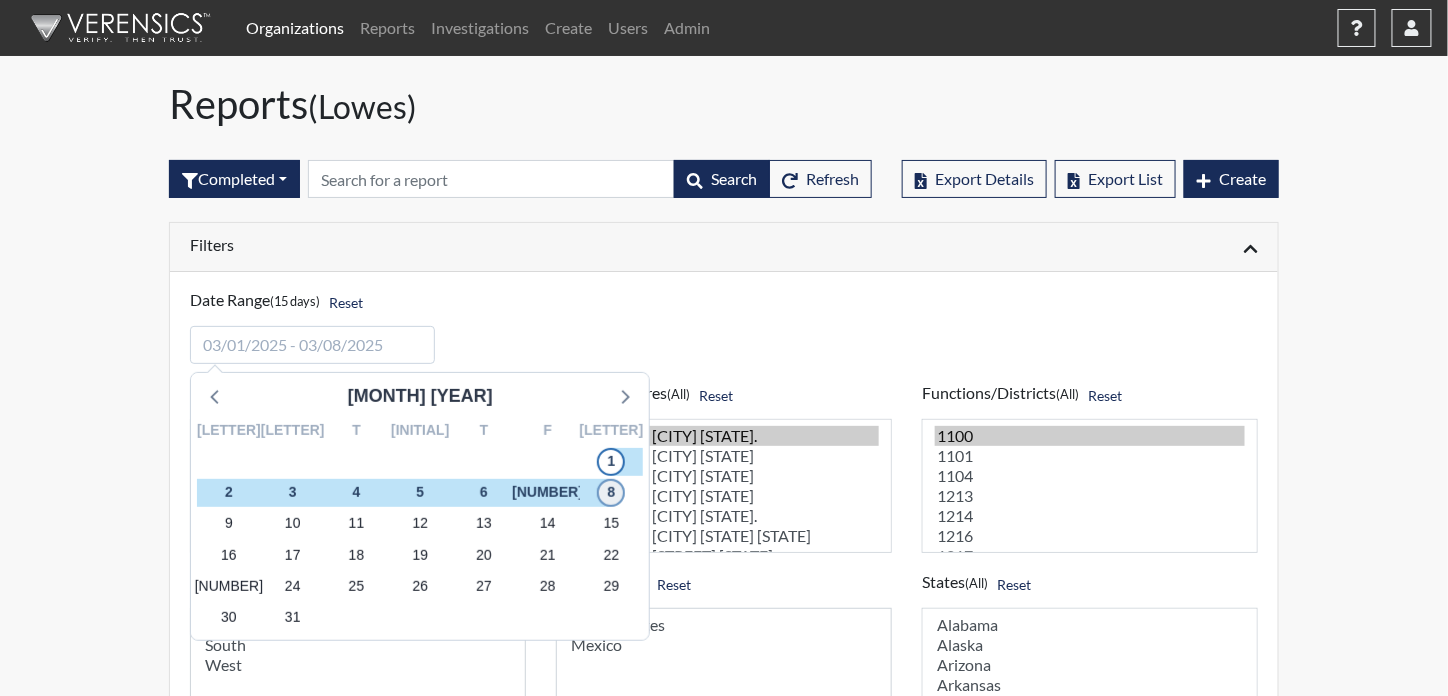 click on "8" at bounding box center (611, 493) 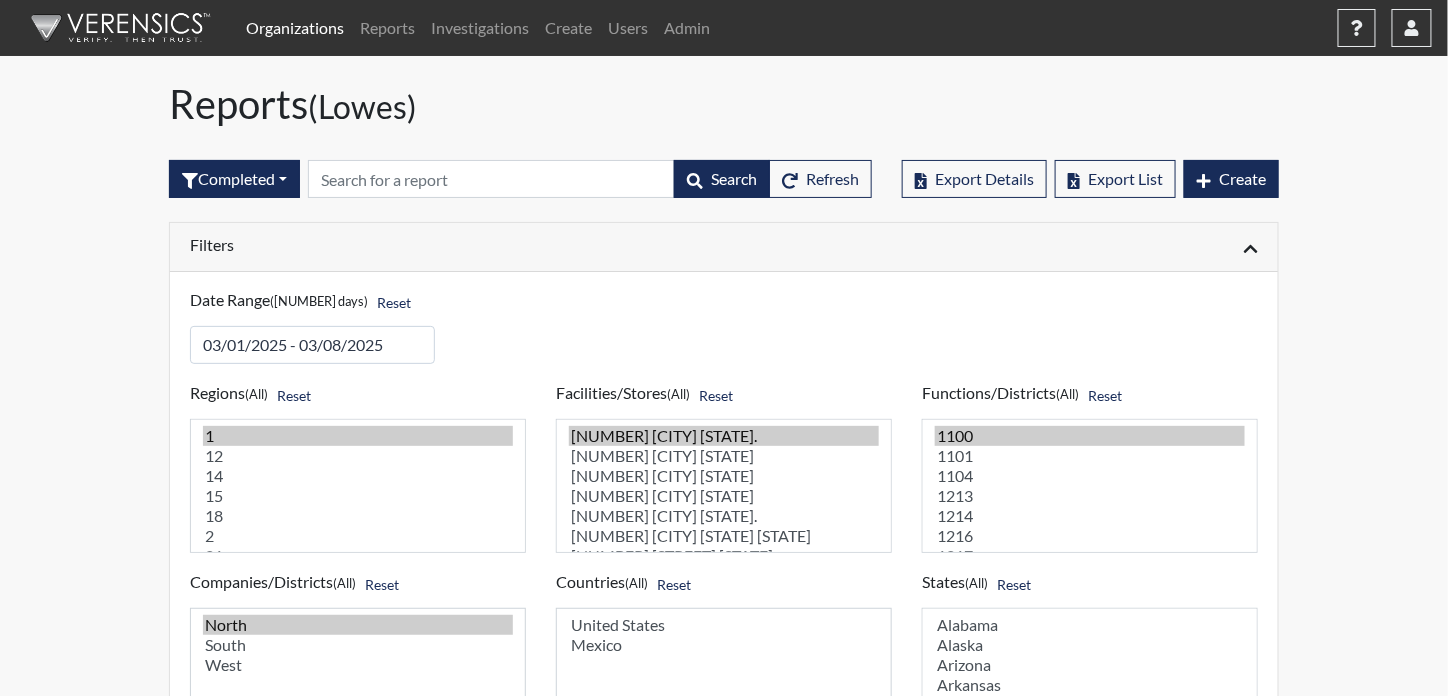 click on "Filters" at bounding box center (449, 247) 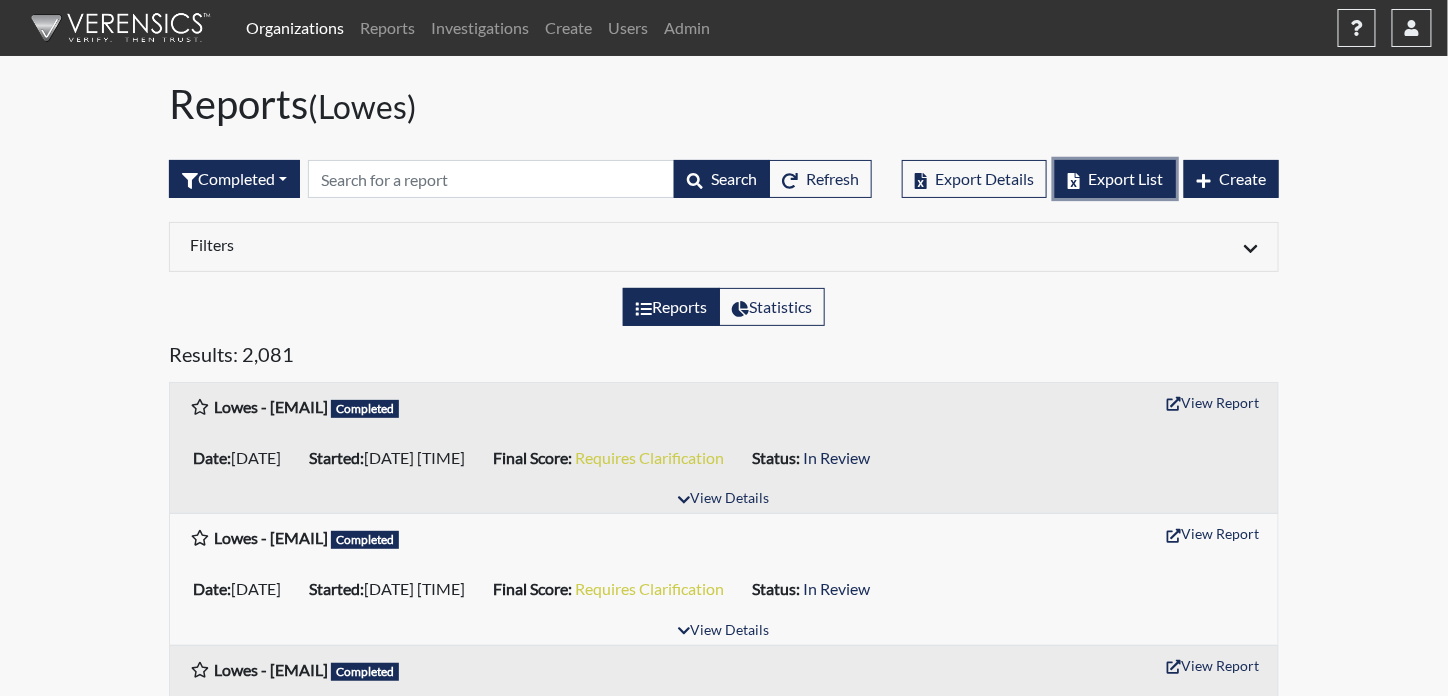 click on "Export List" at bounding box center [1125, 178] 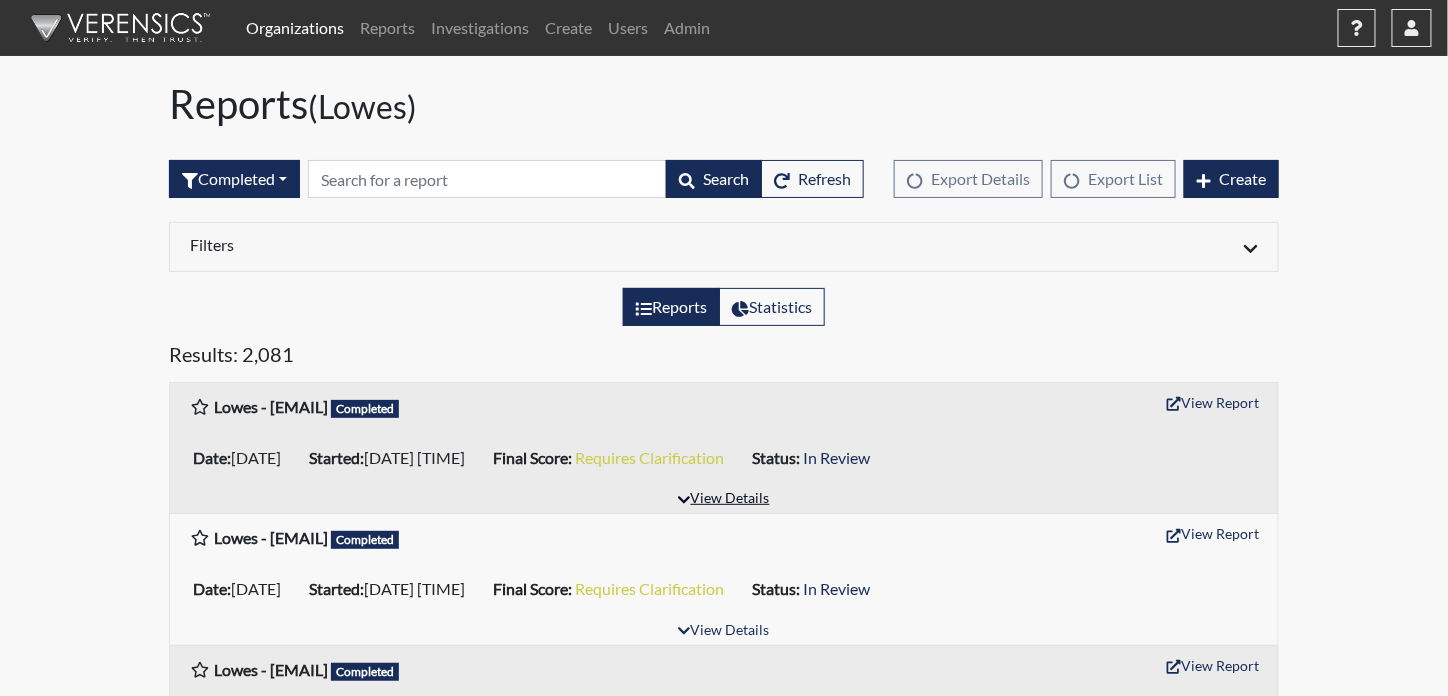 click on "View Details" at bounding box center (723, 499) 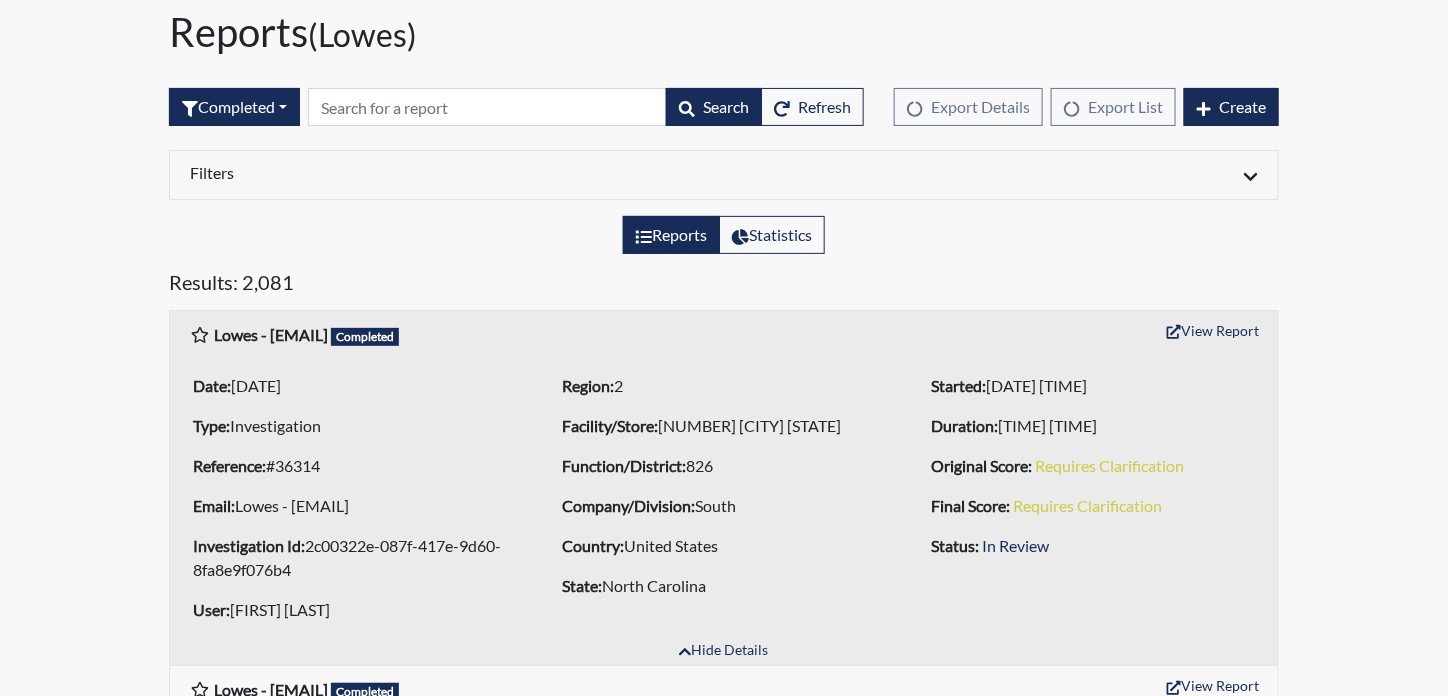 scroll, scrollTop: 100, scrollLeft: 0, axis: vertical 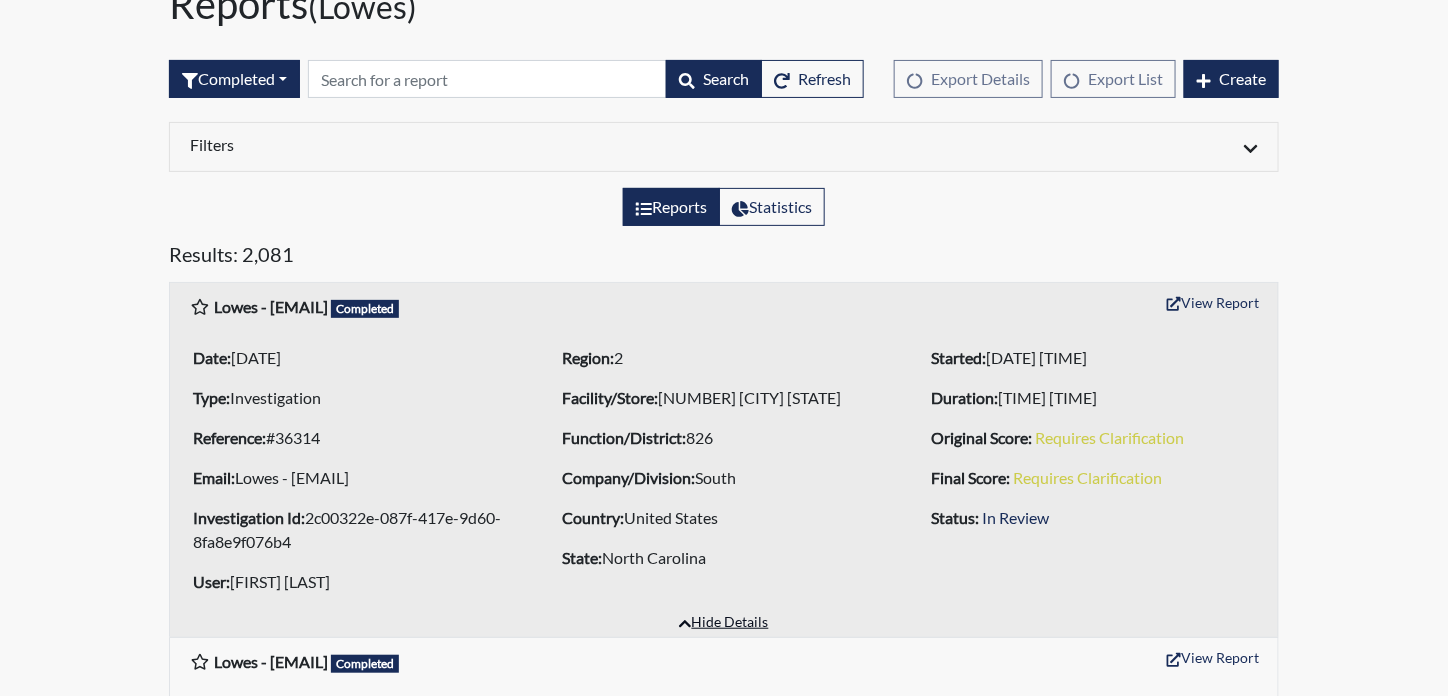 click on "Hide Details" at bounding box center (723, 623) 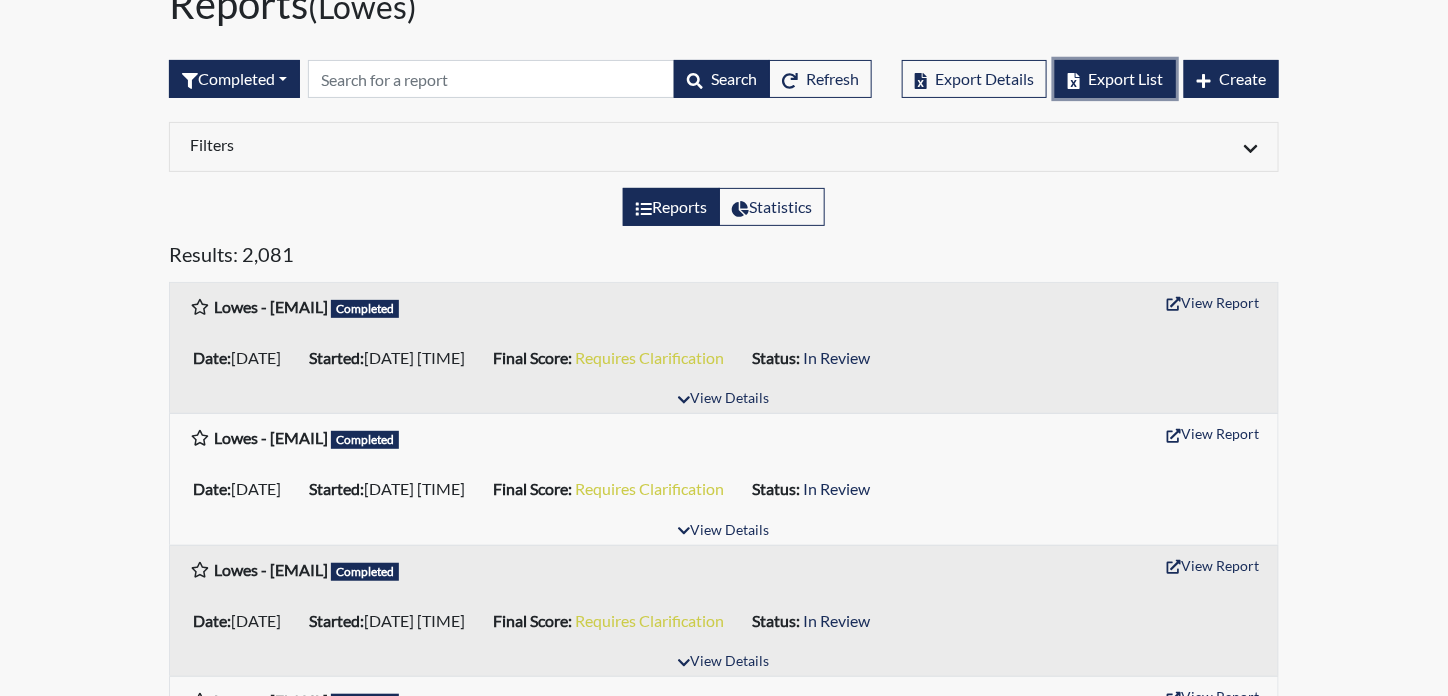 click on "Export List" at bounding box center [1115, 79] 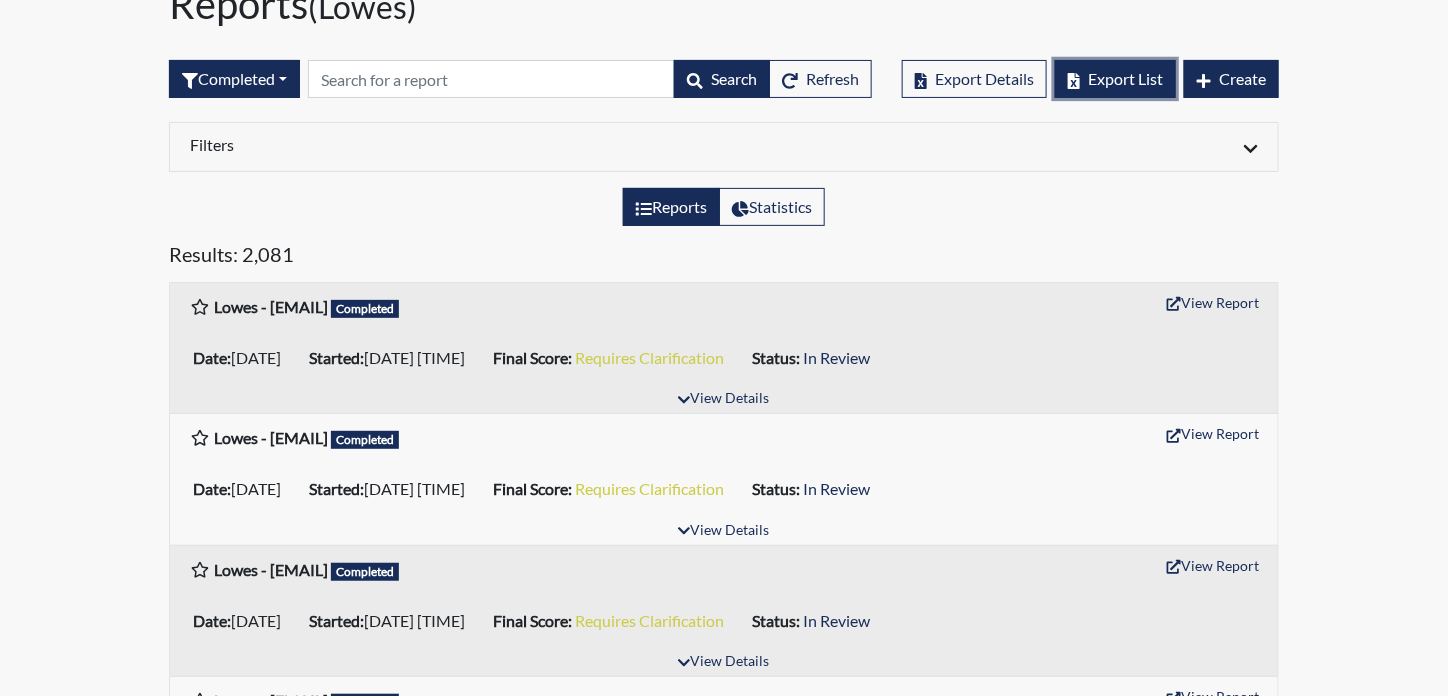click on "Export List" at bounding box center [1125, 78] 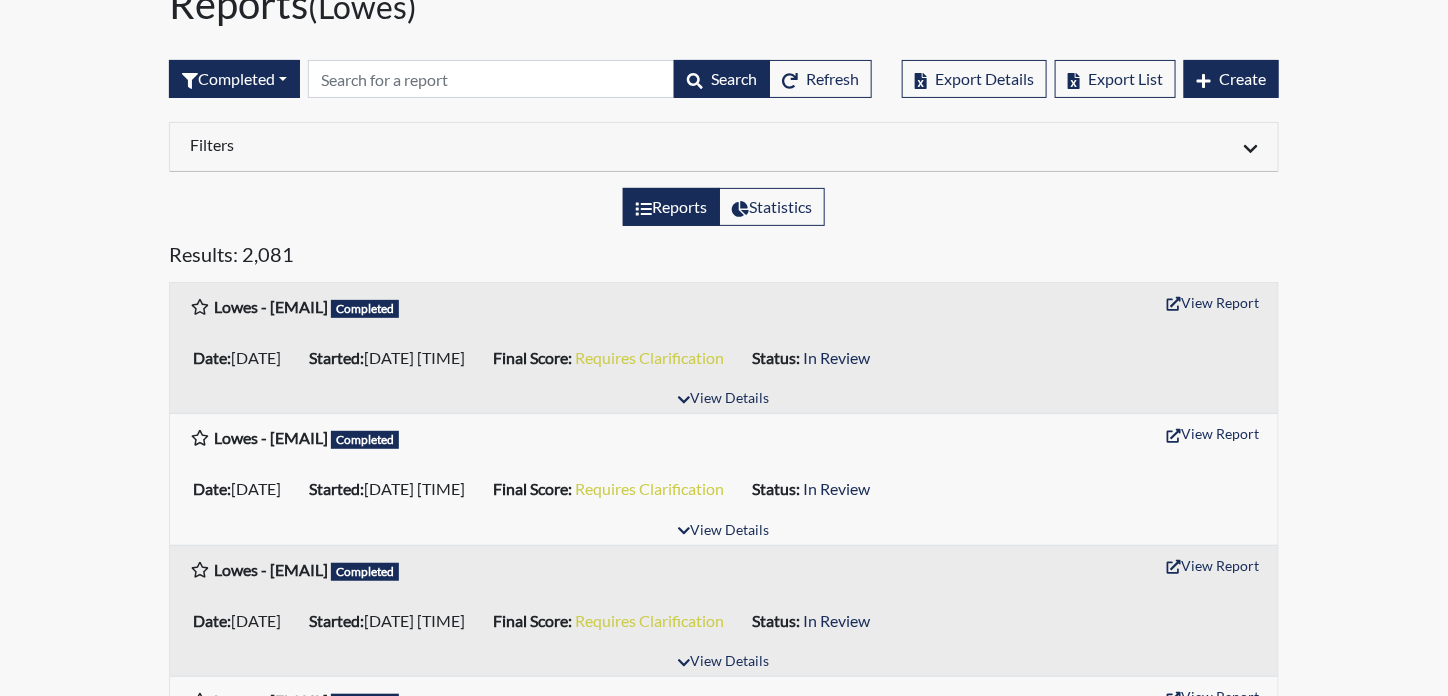 click on "Filters" at bounding box center [449, 144] 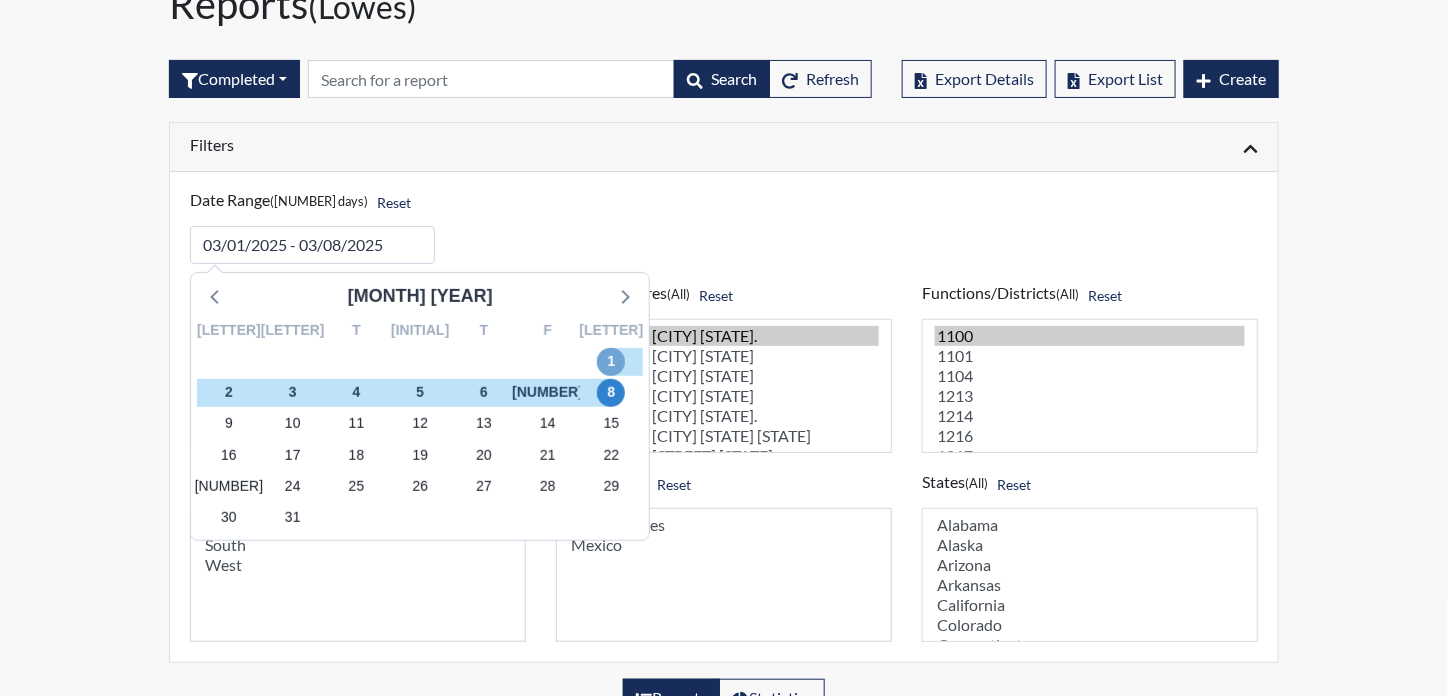 click on "1" at bounding box center (611, 362) 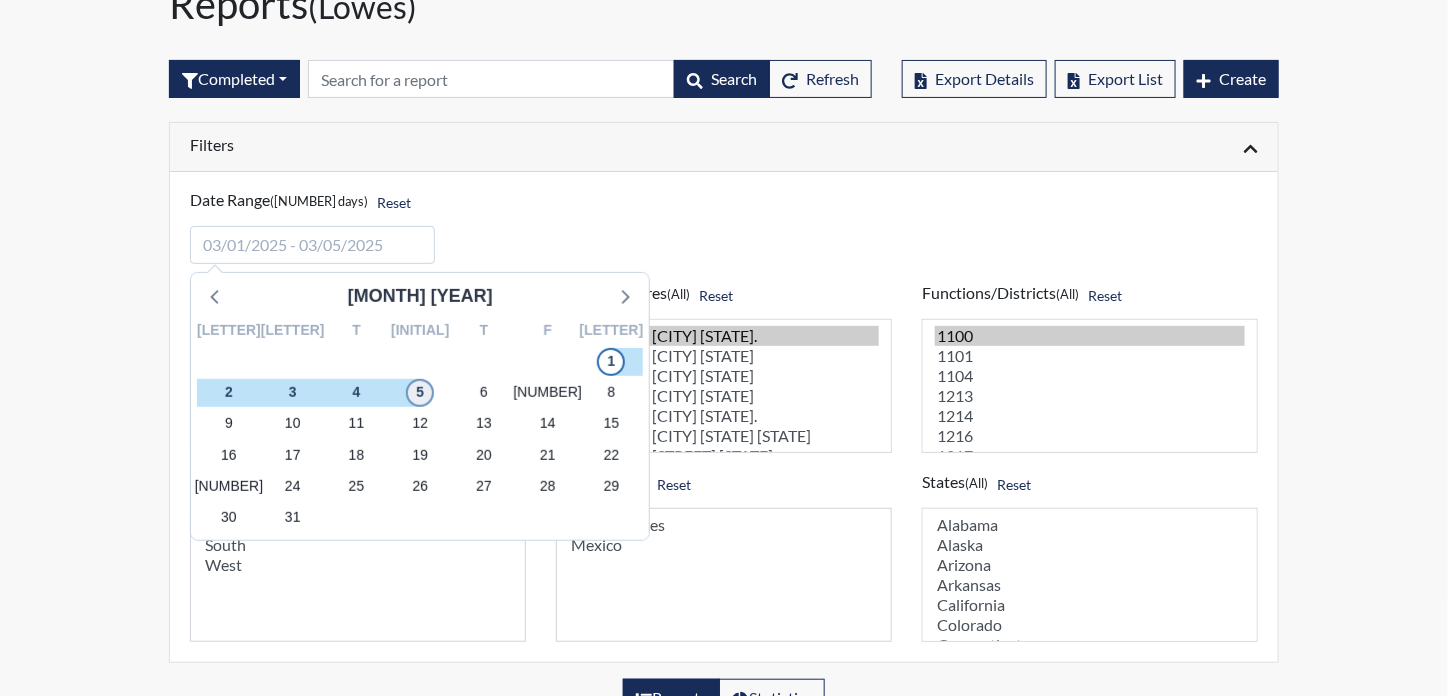 click on "5" at bounding box center (420, 393) 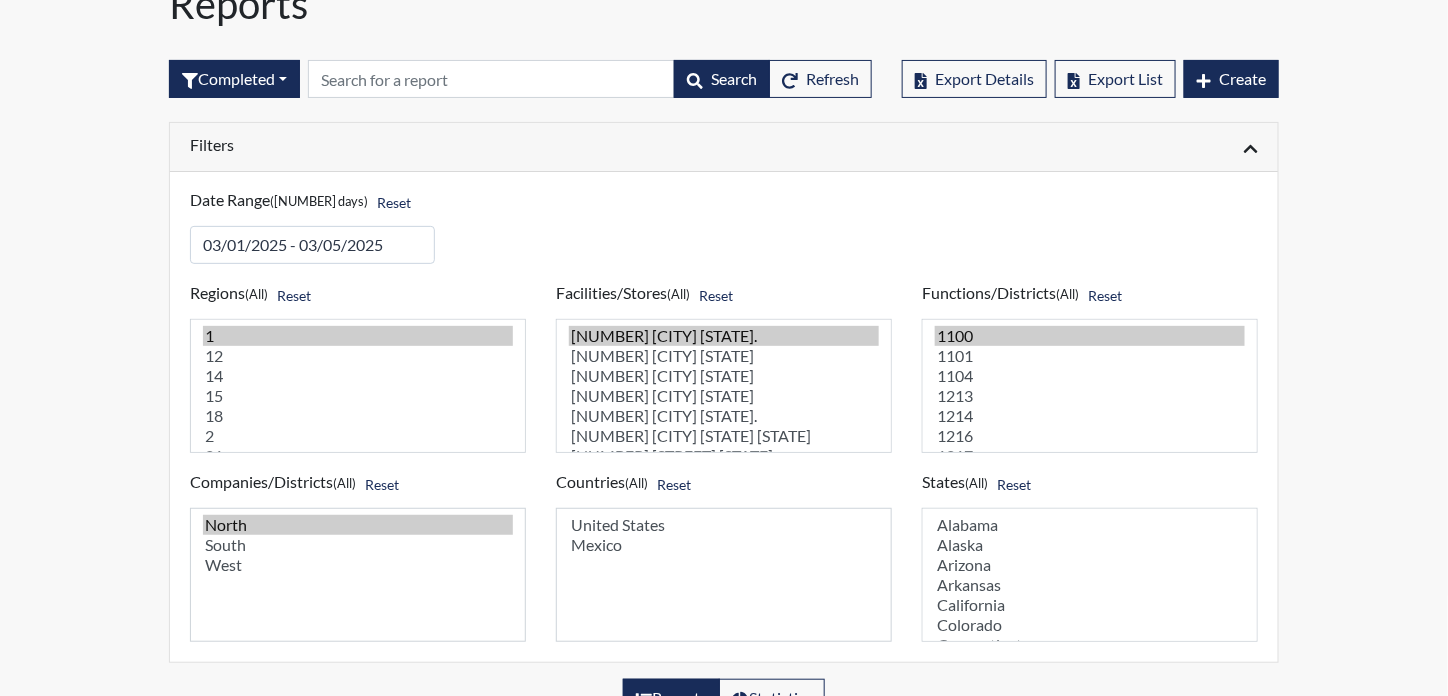 click on "Filters" at bounding box center [449, 144] 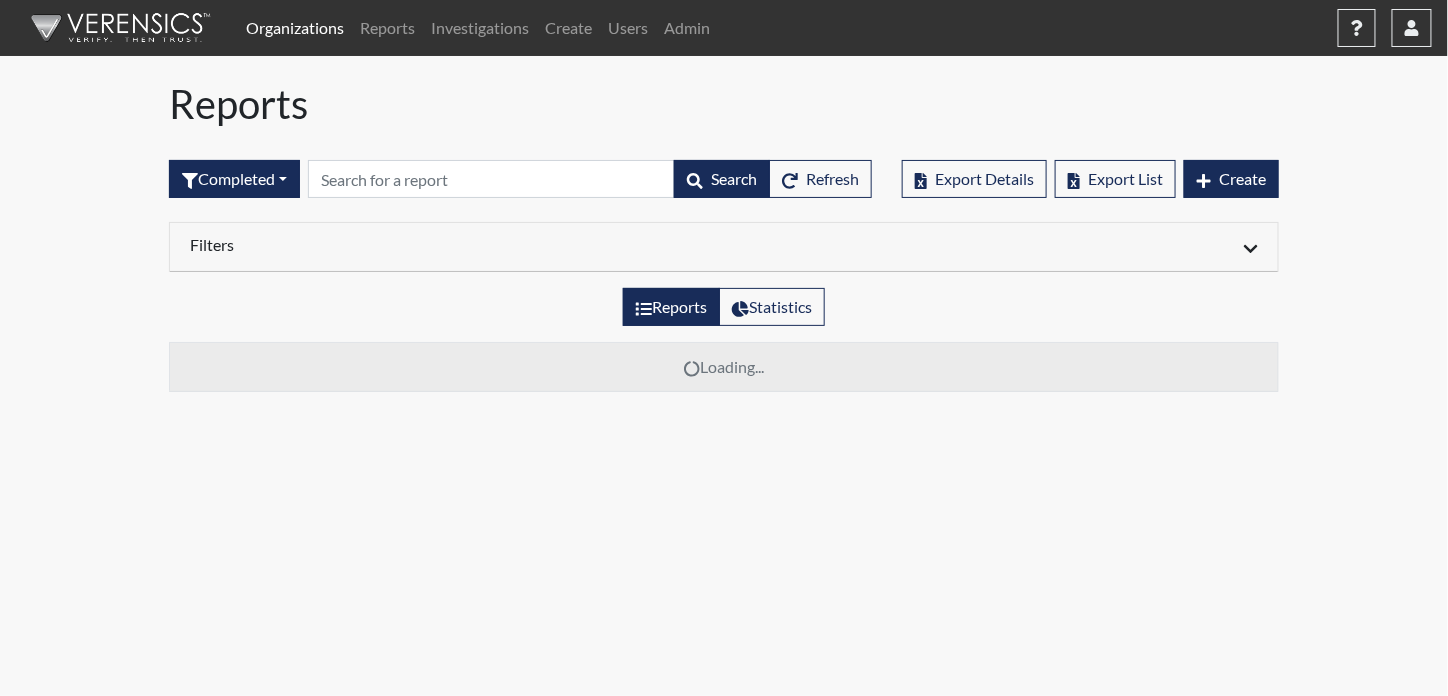 scroll, scrollTop: 0, scrollLeft: 0, axis: both 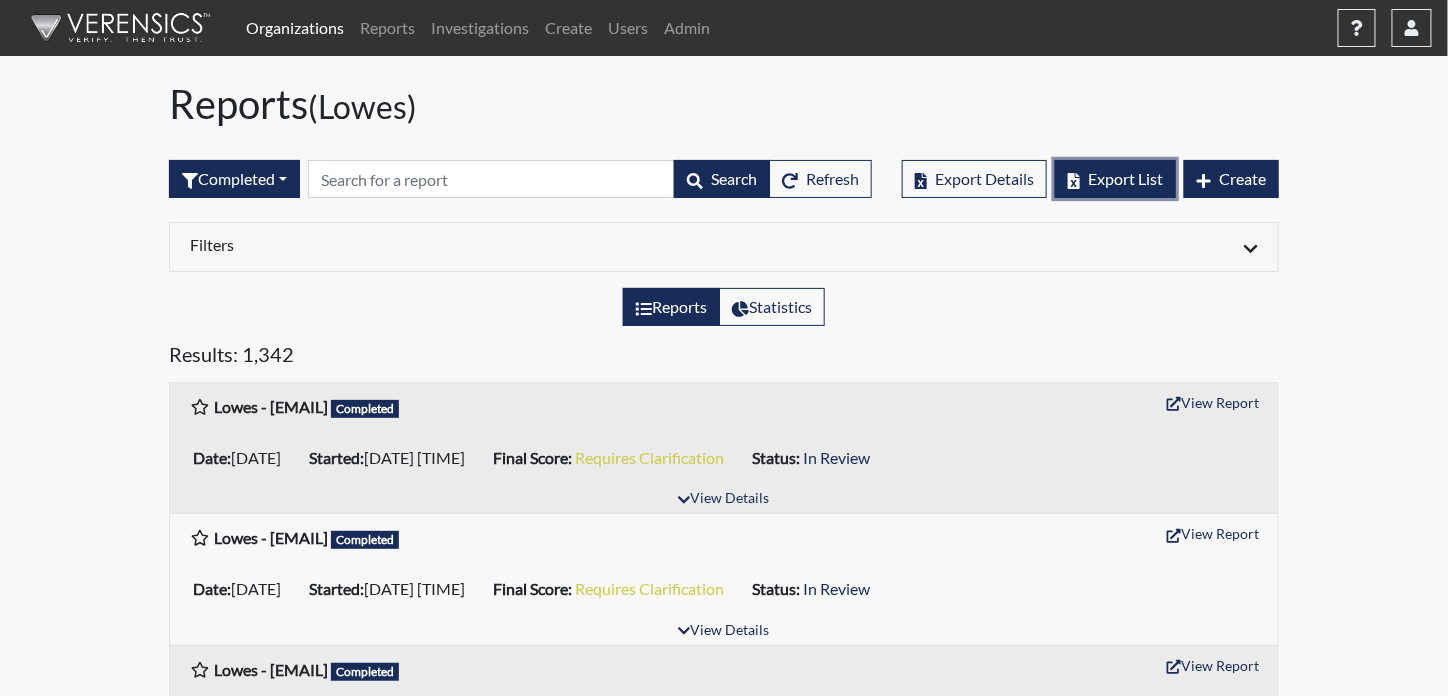 click on "Export List" at bounding box center [1125, 178] 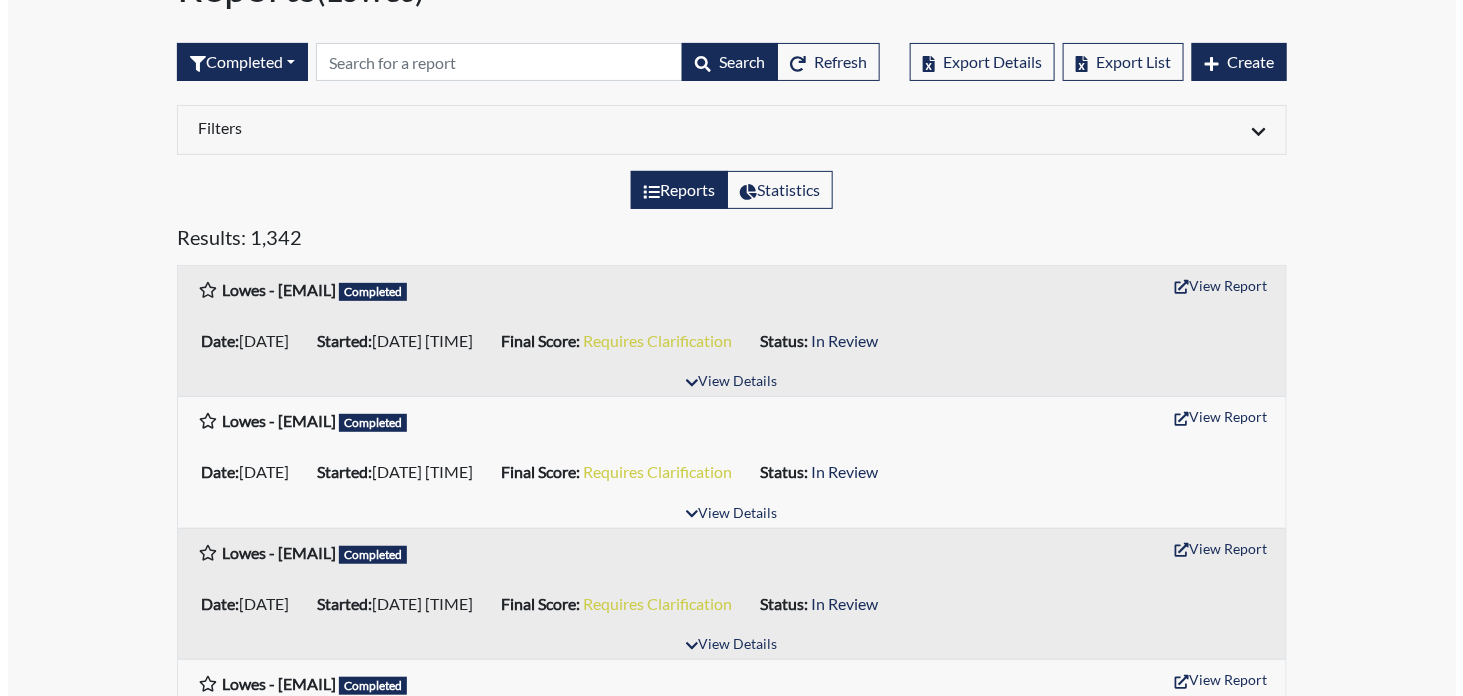 scroll, scrollTop: 0, scrollLeft: 0, axis: both 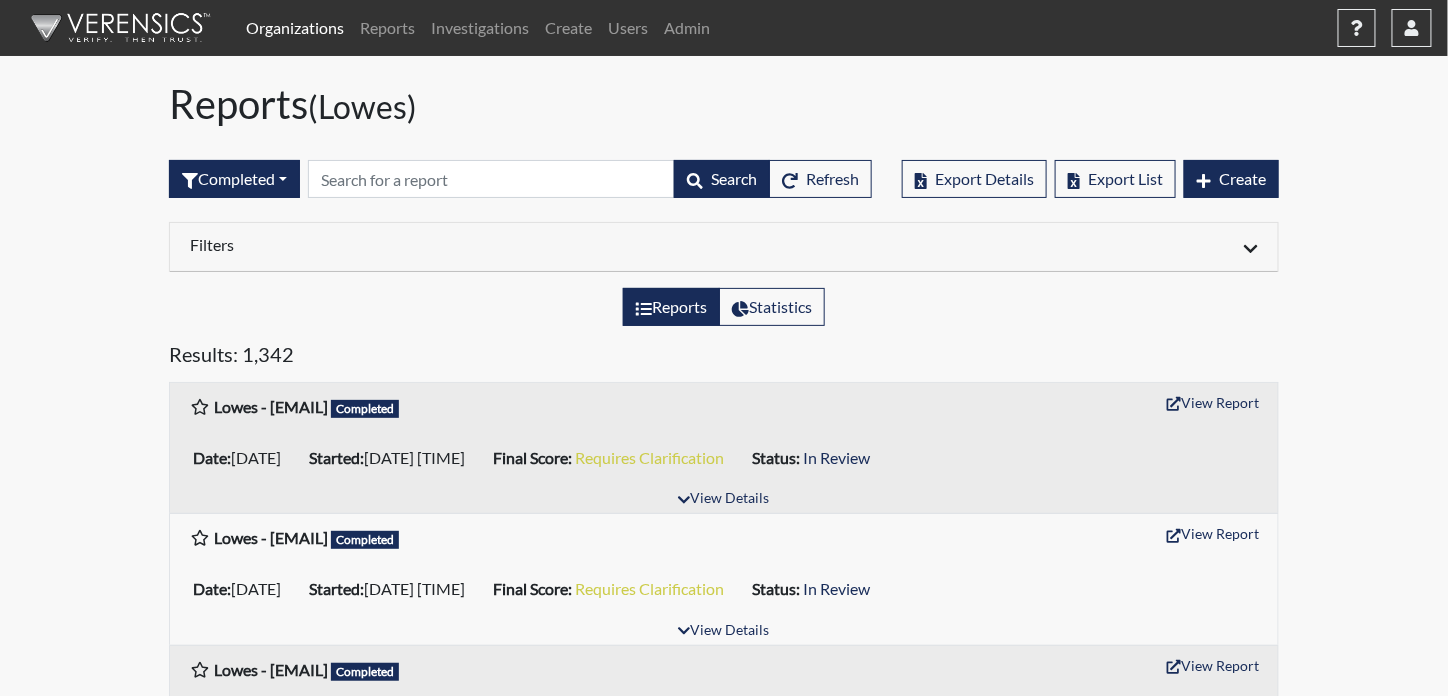 click on "Filters" at bounding box center [449, 244] 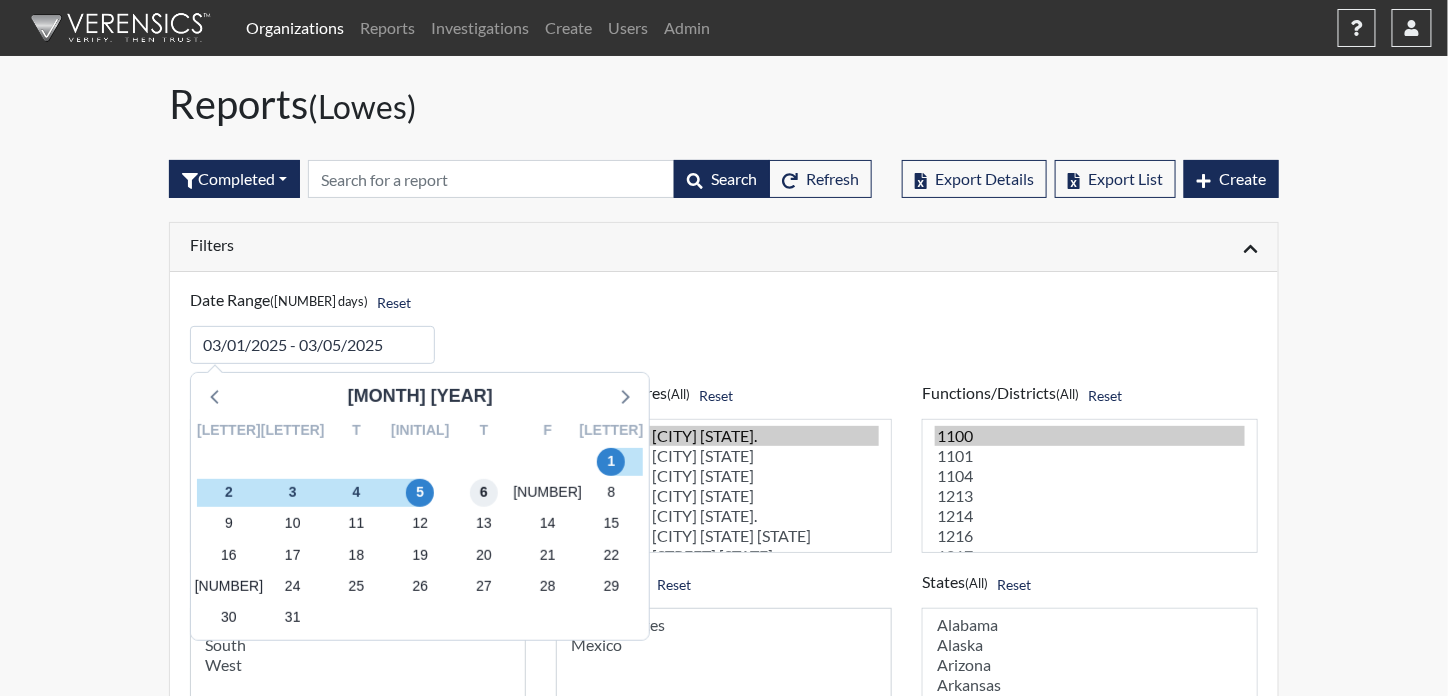 click on "6" at bounding box center [484, 493] 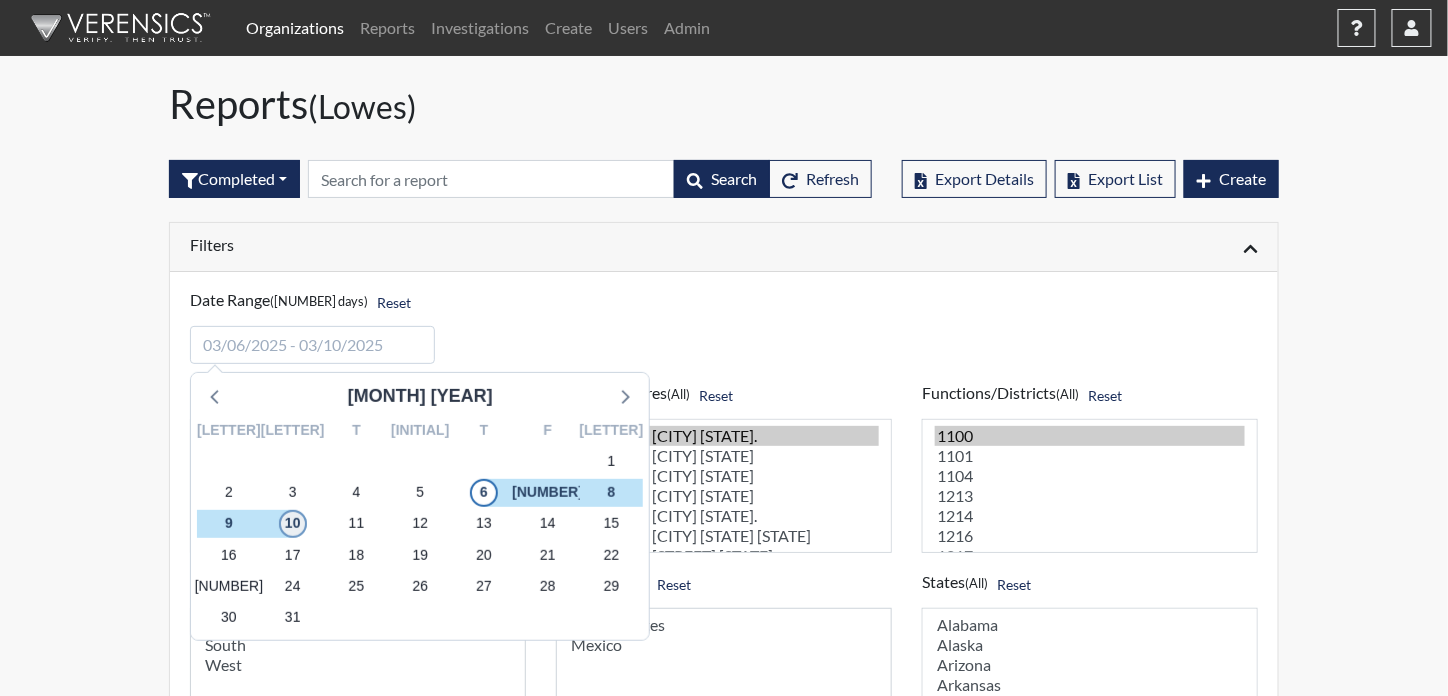 click on "10" at bounding box center [293, 524] 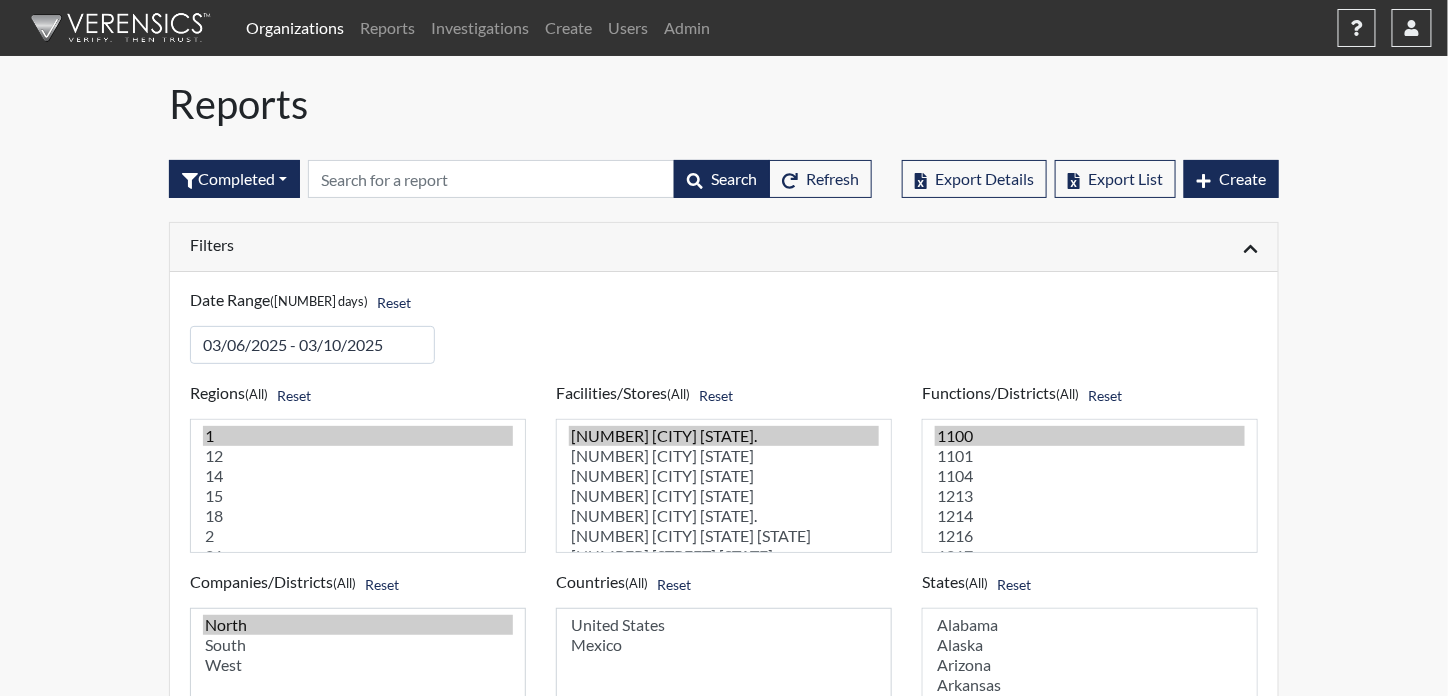 click on "Filters" at bounding box center (449, 244) 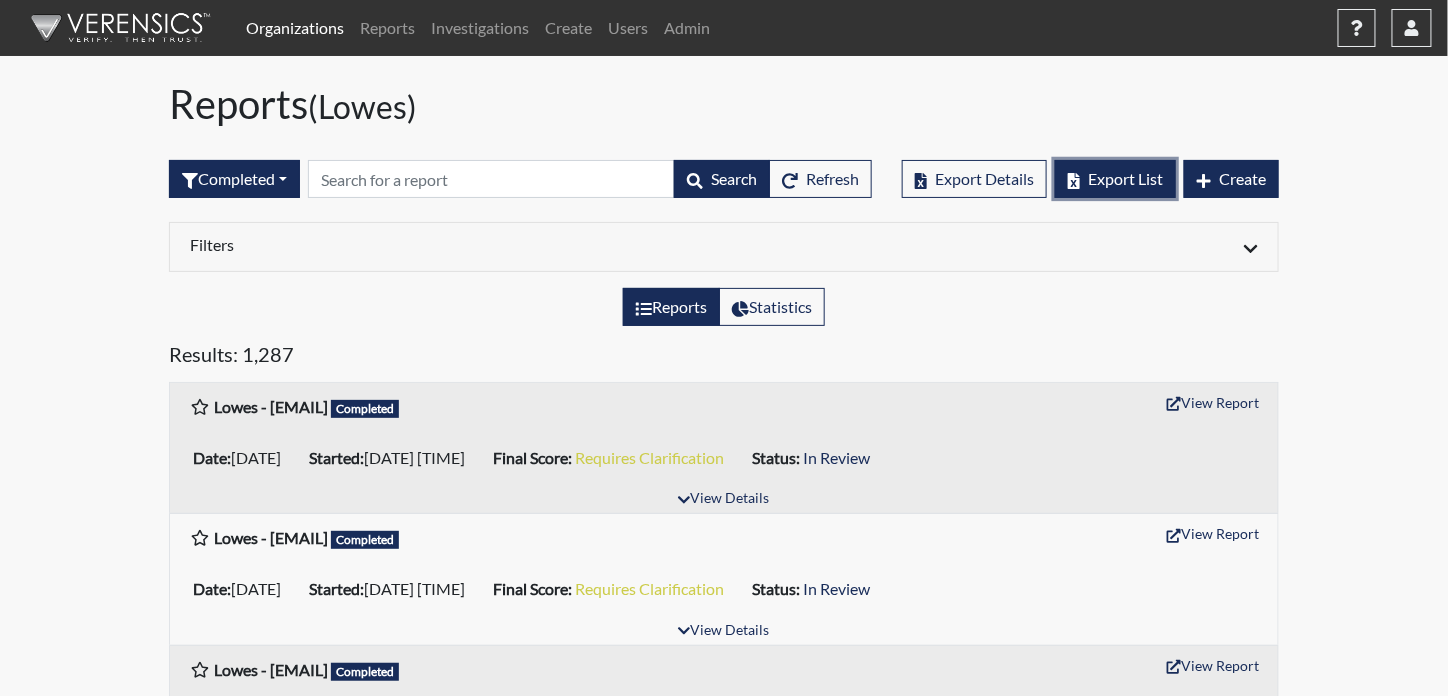 click on "Export List" at bounding box center [1125, 178] 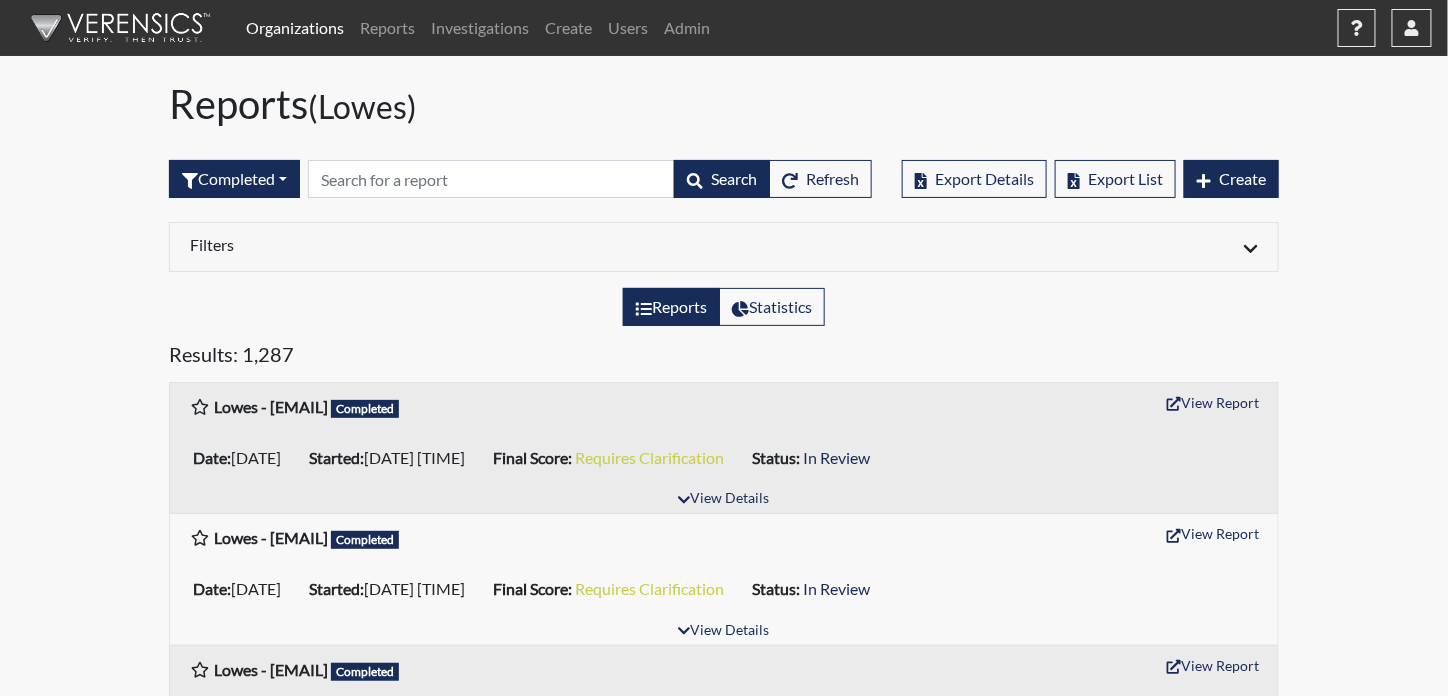 click on "Export Details Export List Create" at bounding box center [1090, 179] 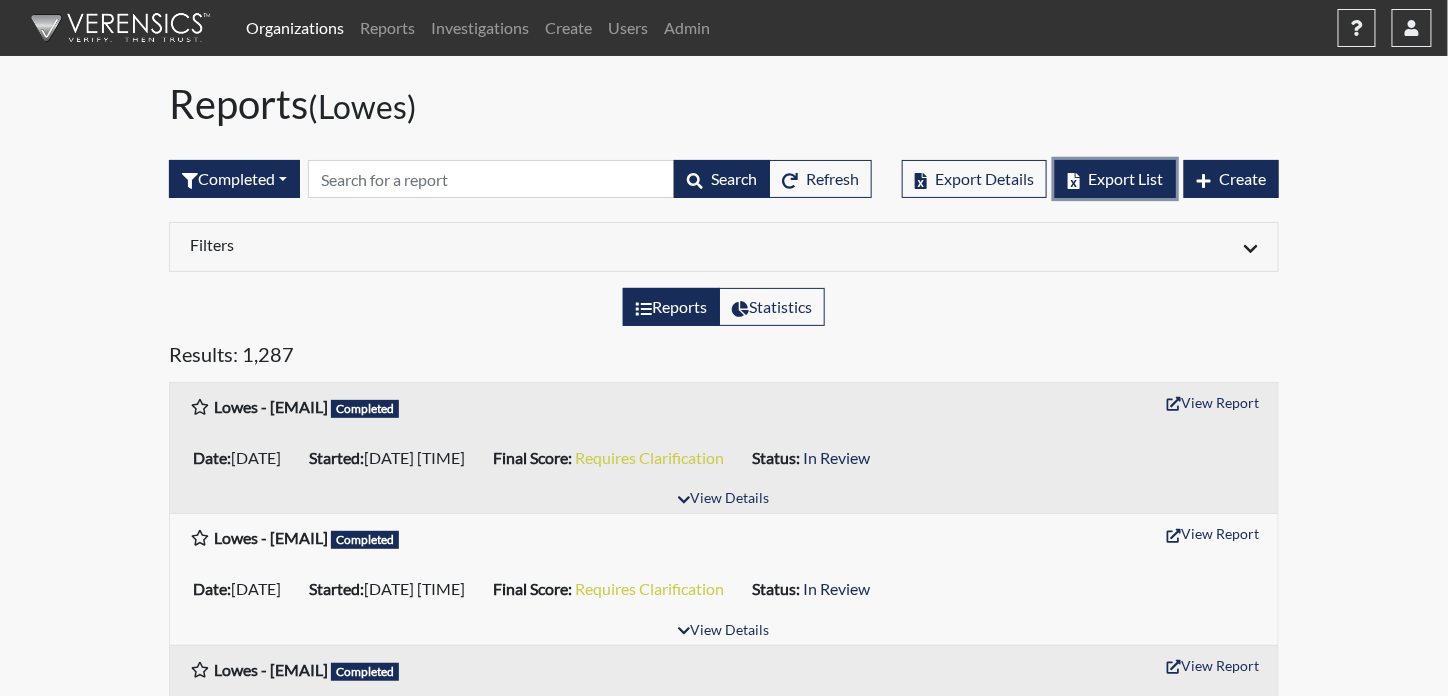 click on "Export List" at bounding box center [1125, 178] 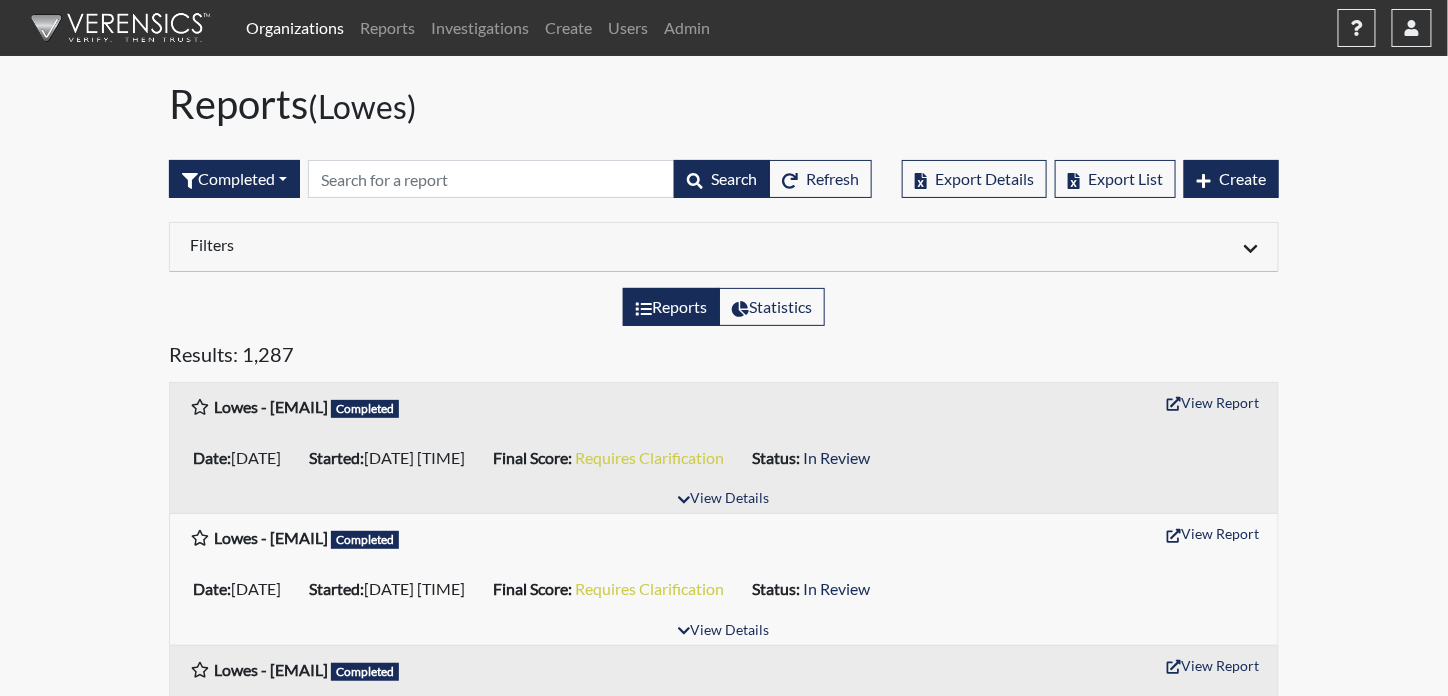 click on "Filters" at bounding box center [449, 244] 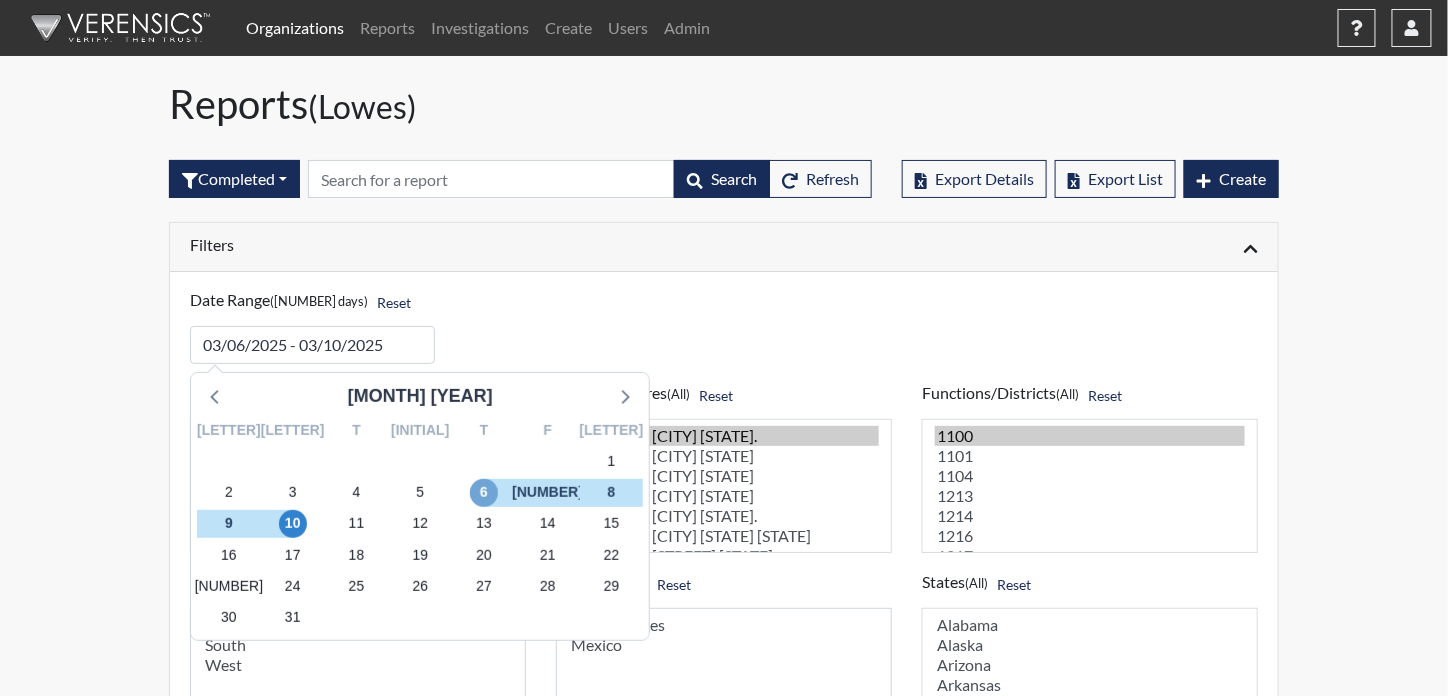 click on "6" at bounding box center [484, 493] 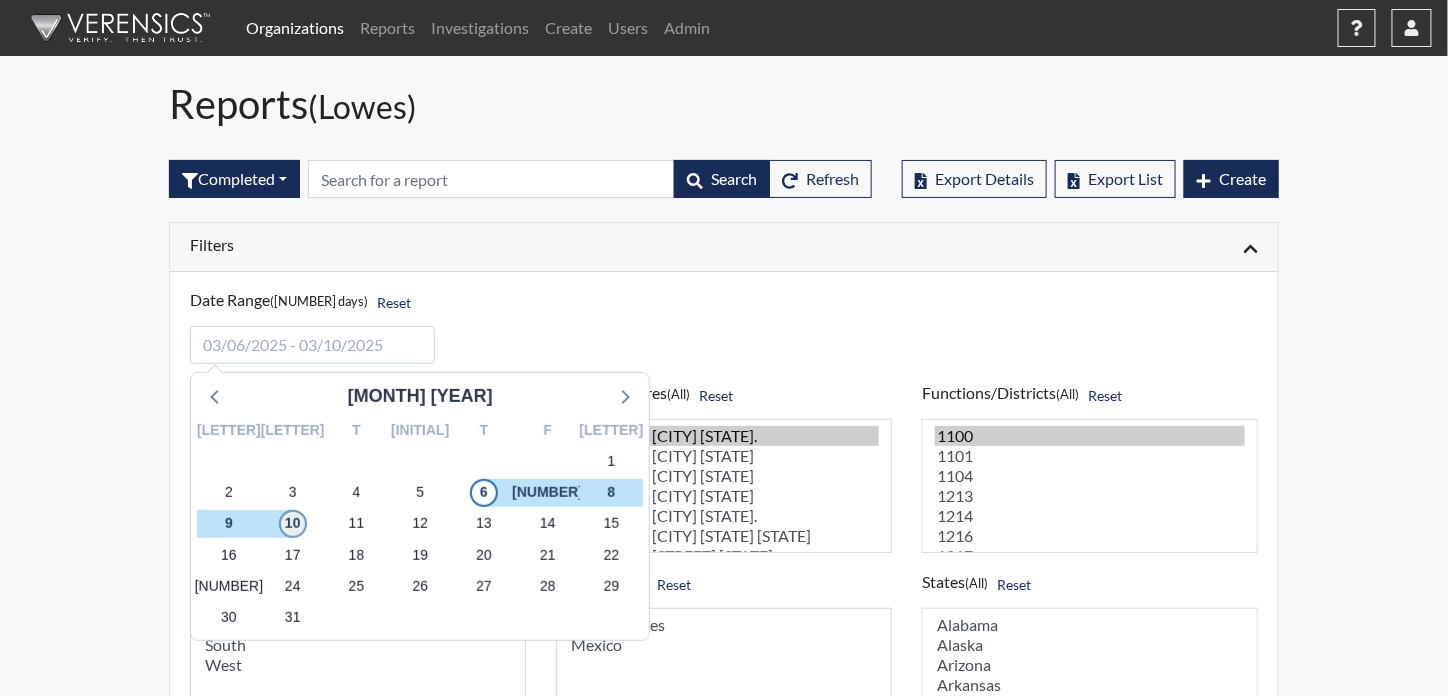 click on "10" at bounding box center (293, 524) 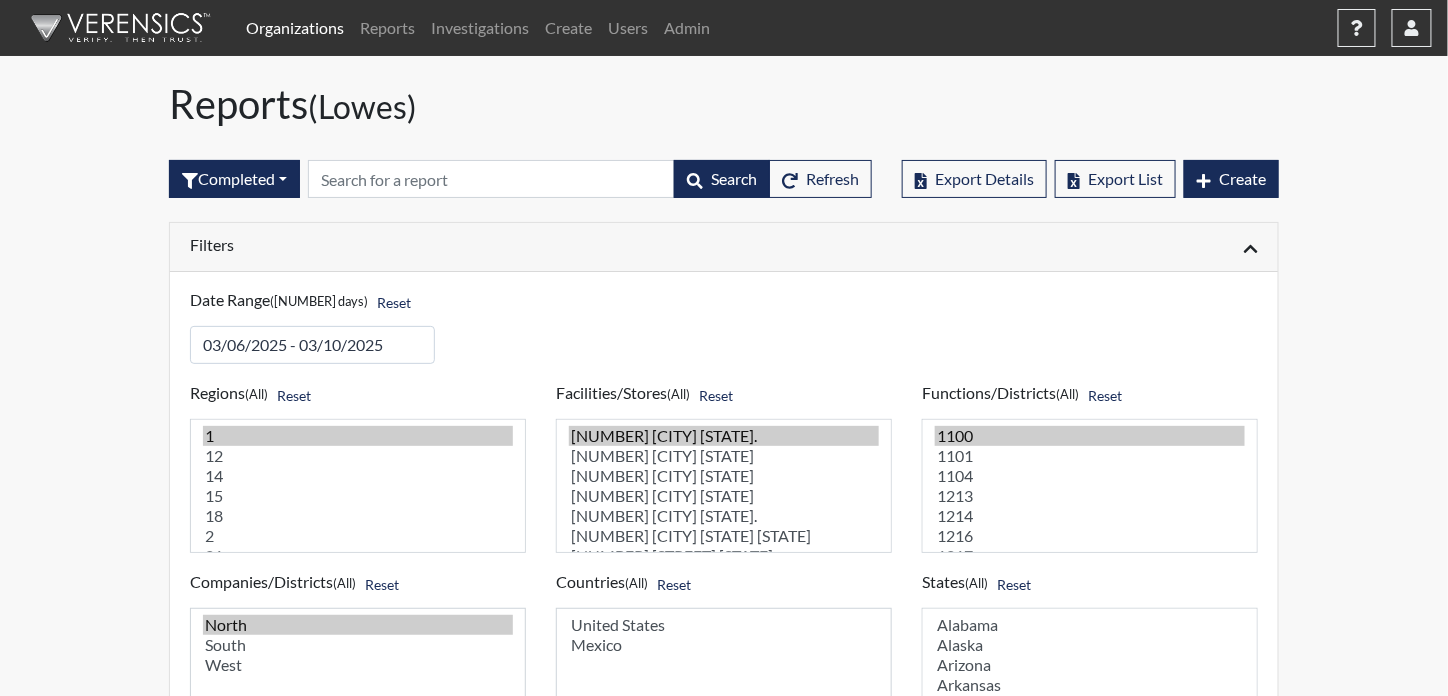 click on "Filters" at bounding box center (449, 244) 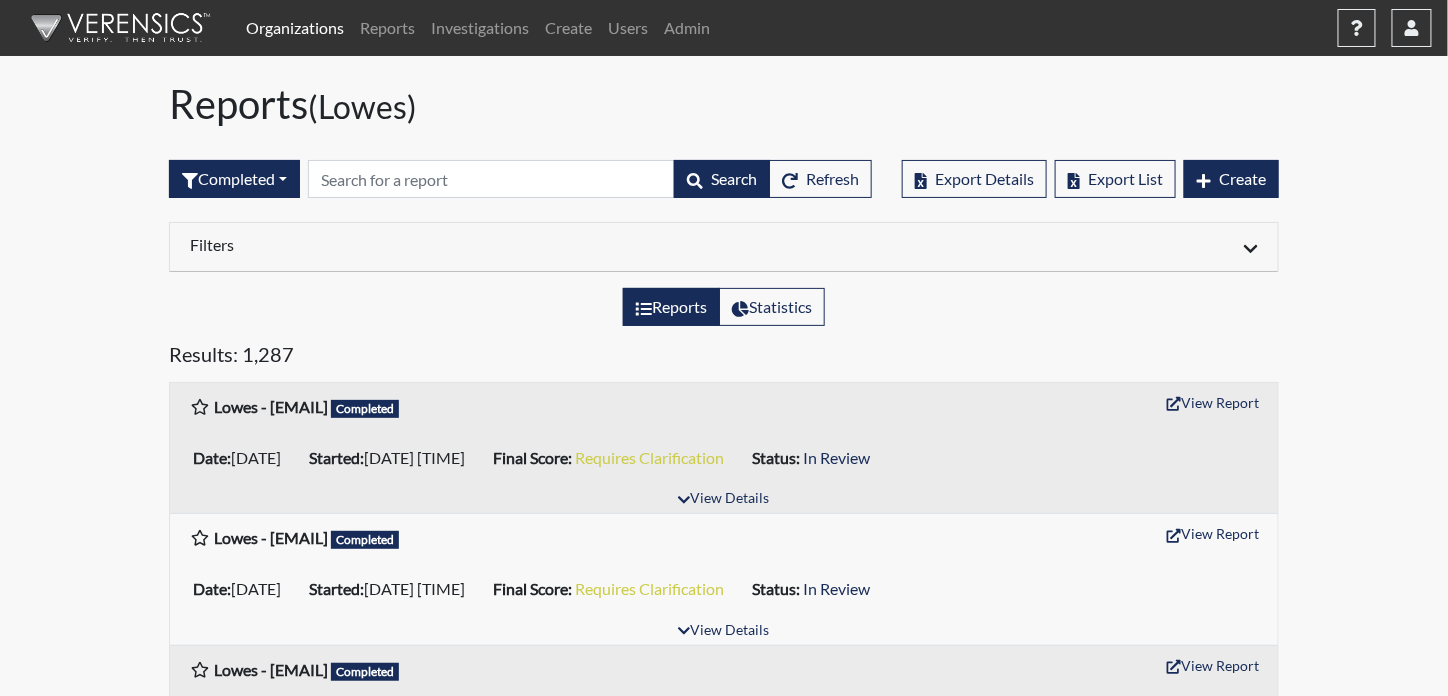 click on "Filters" at bounding box center [449, 244] 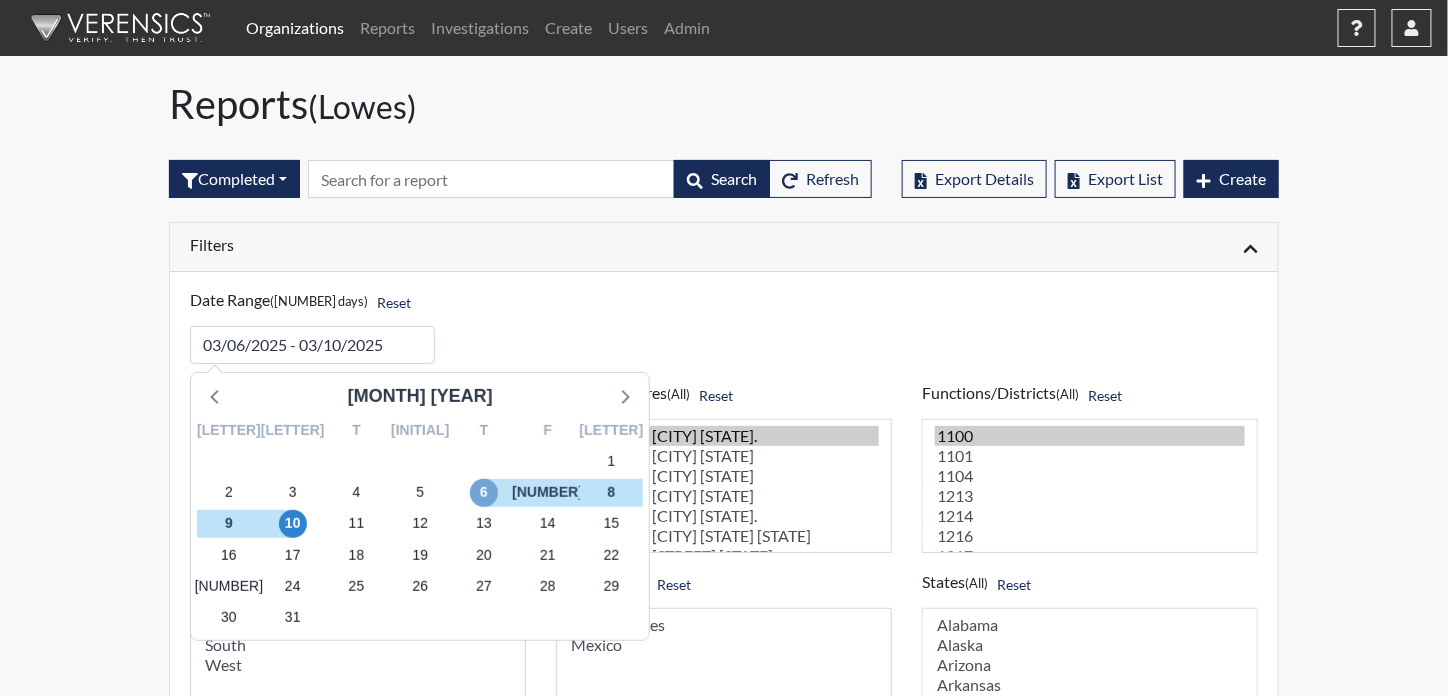 click on "6" at bounding box center [484, 493] 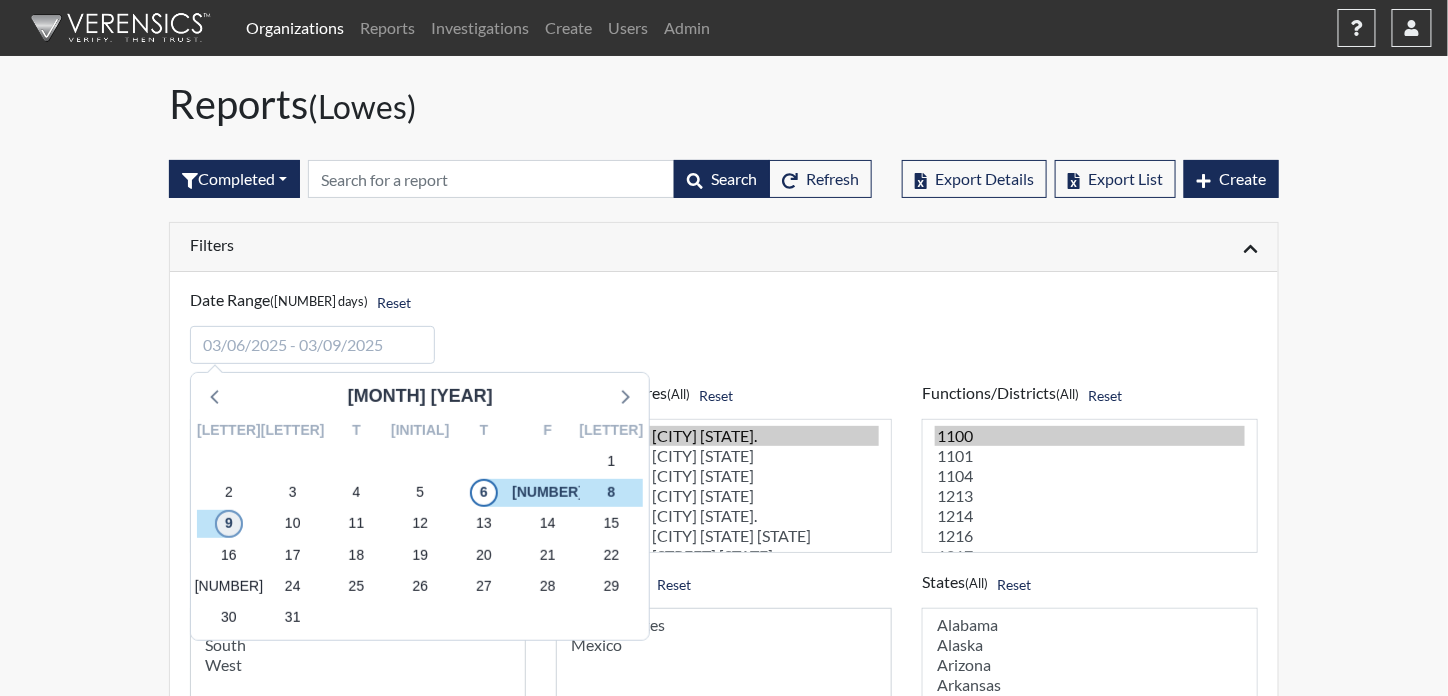 click on "9" at bounding box center (229, 524) 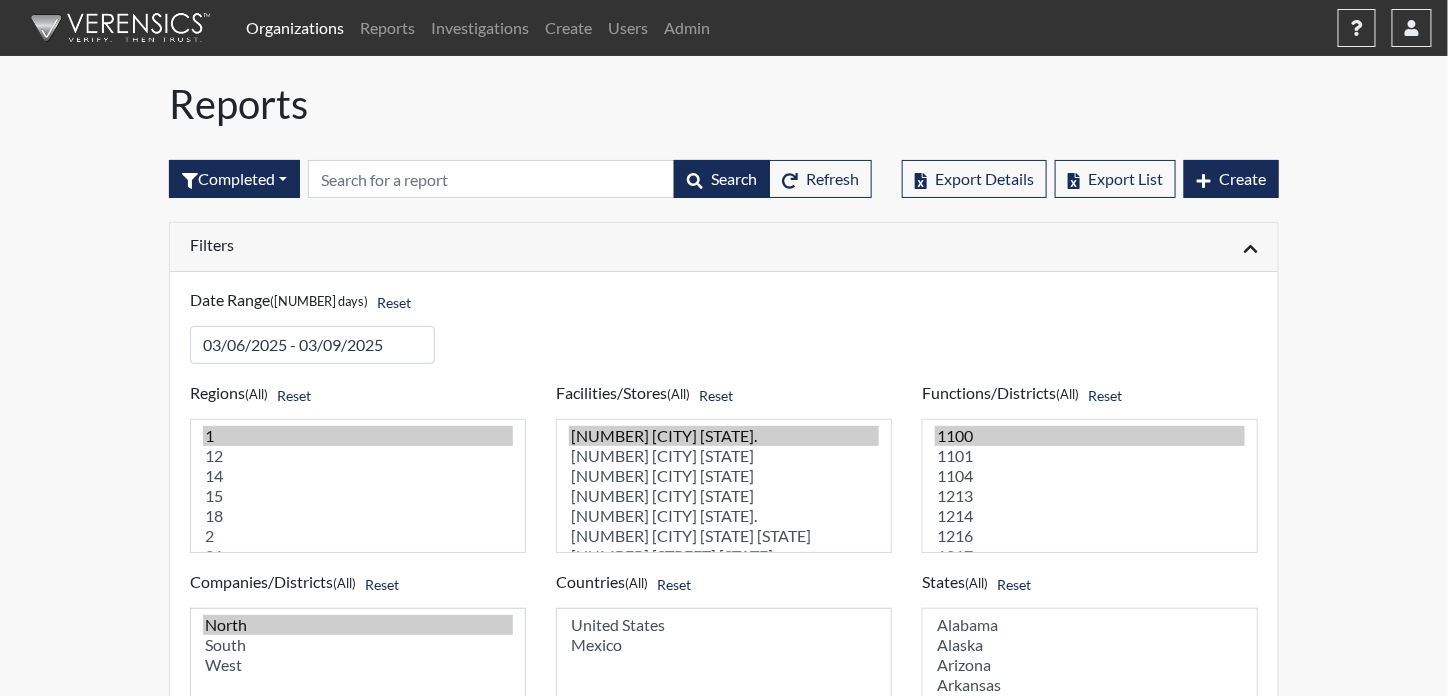 click on "Filters" at bounding box center (449, 244) 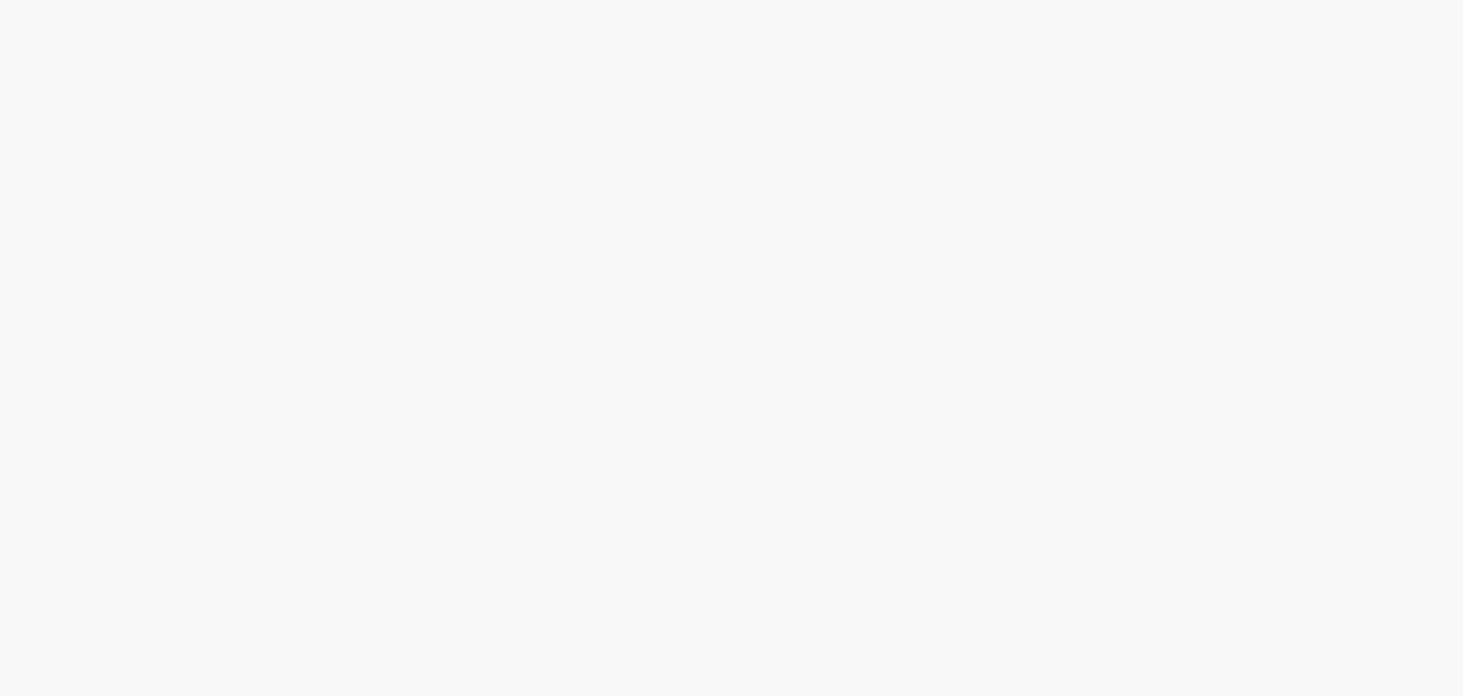 scroll, scrollTop: 0, scrollLeft: 0, axis: both 